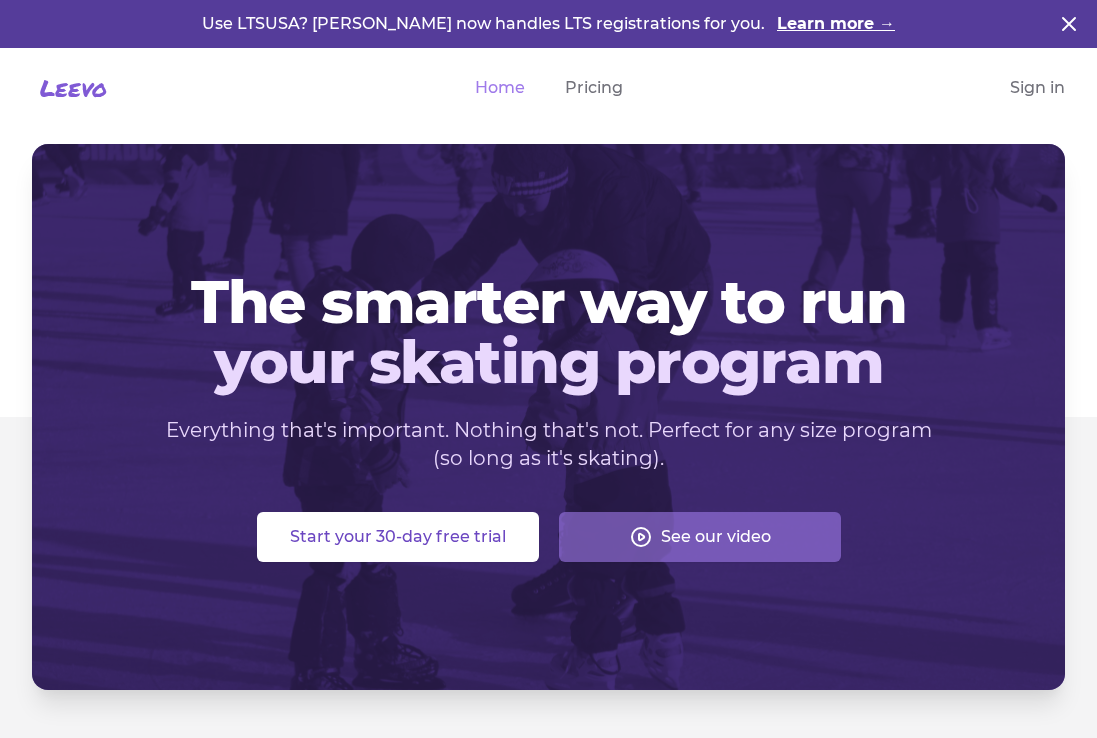 scroll, scrollTop: 0, scrollLeft: 0, axis: both 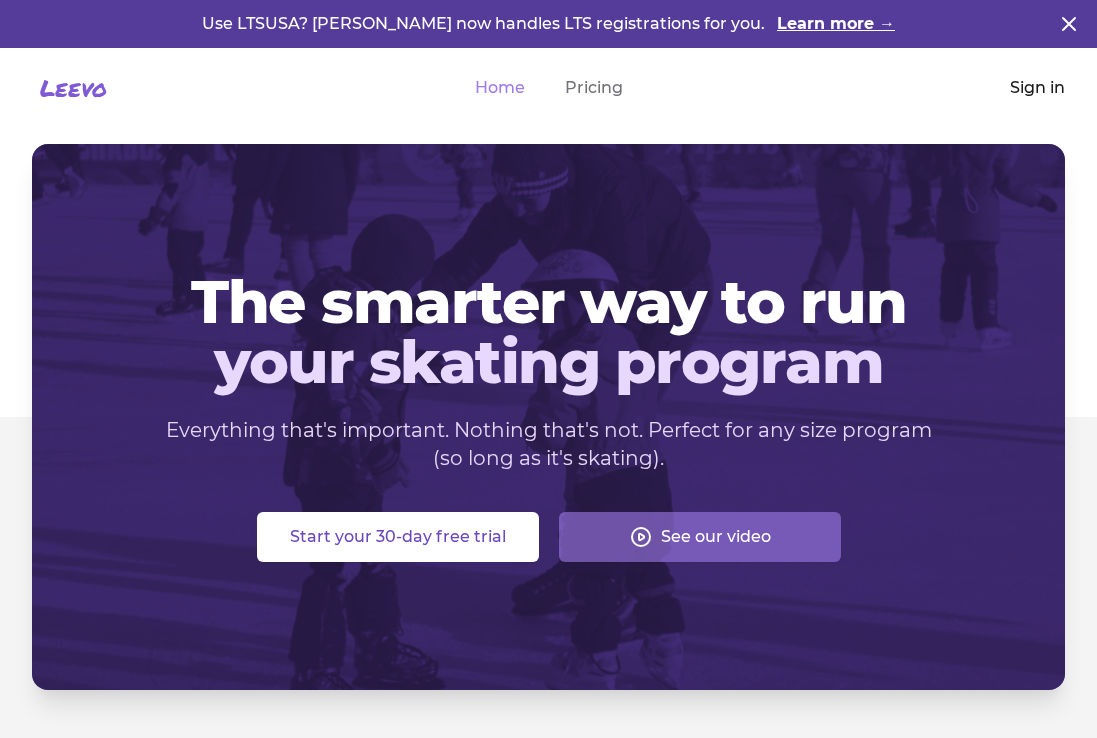 click on "Sign in" at bounding box center (1037, 88) 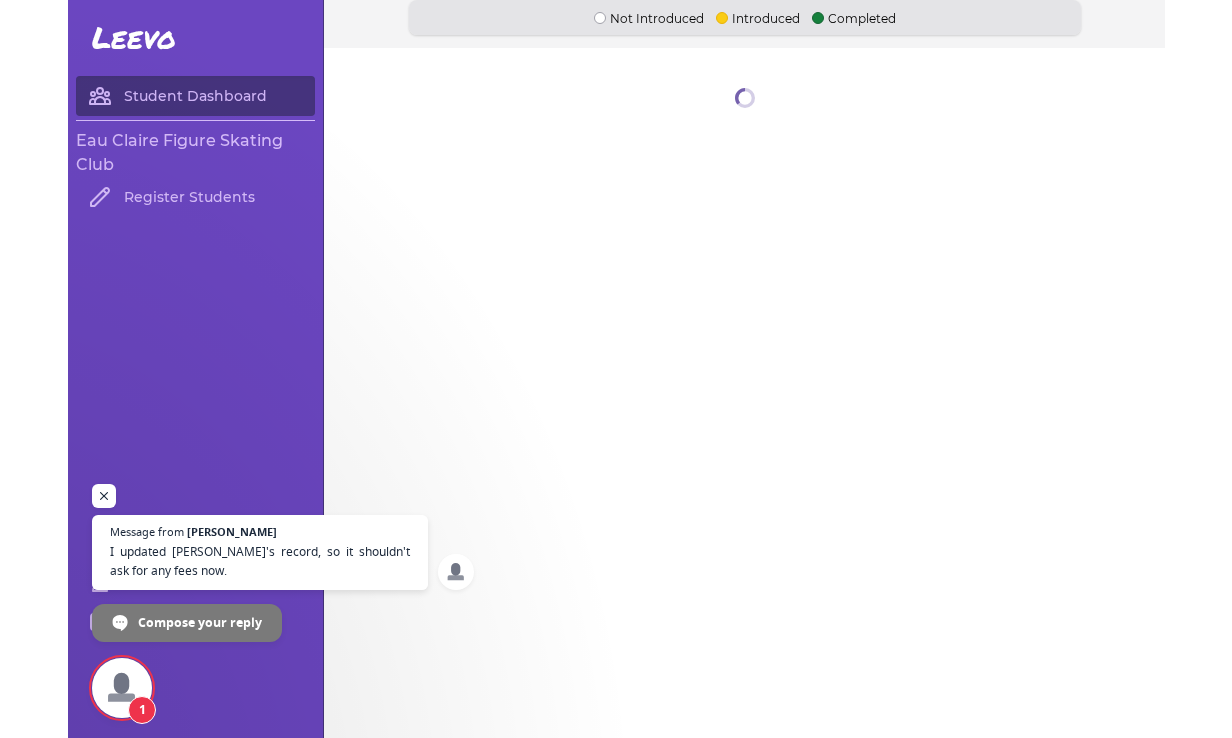scroll, scrollTop: 4360, scrollLeft: 0, axis: vertical 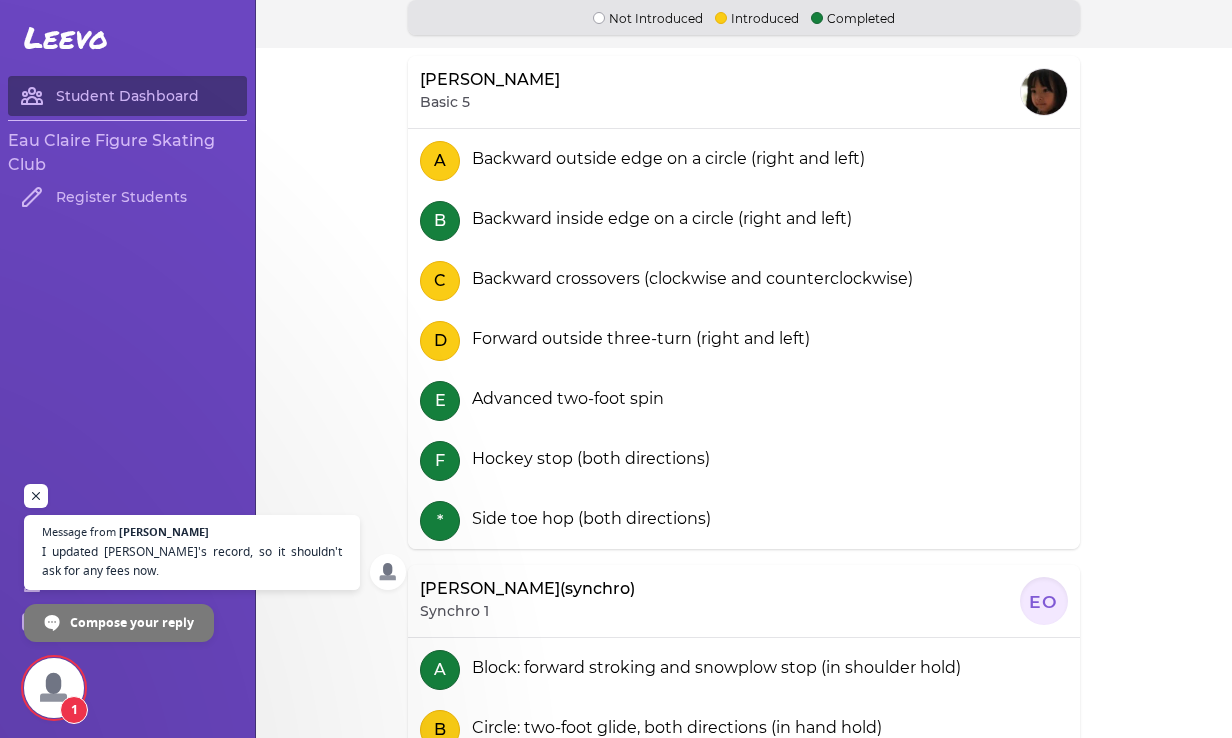 click at bounding box center [54, 688] 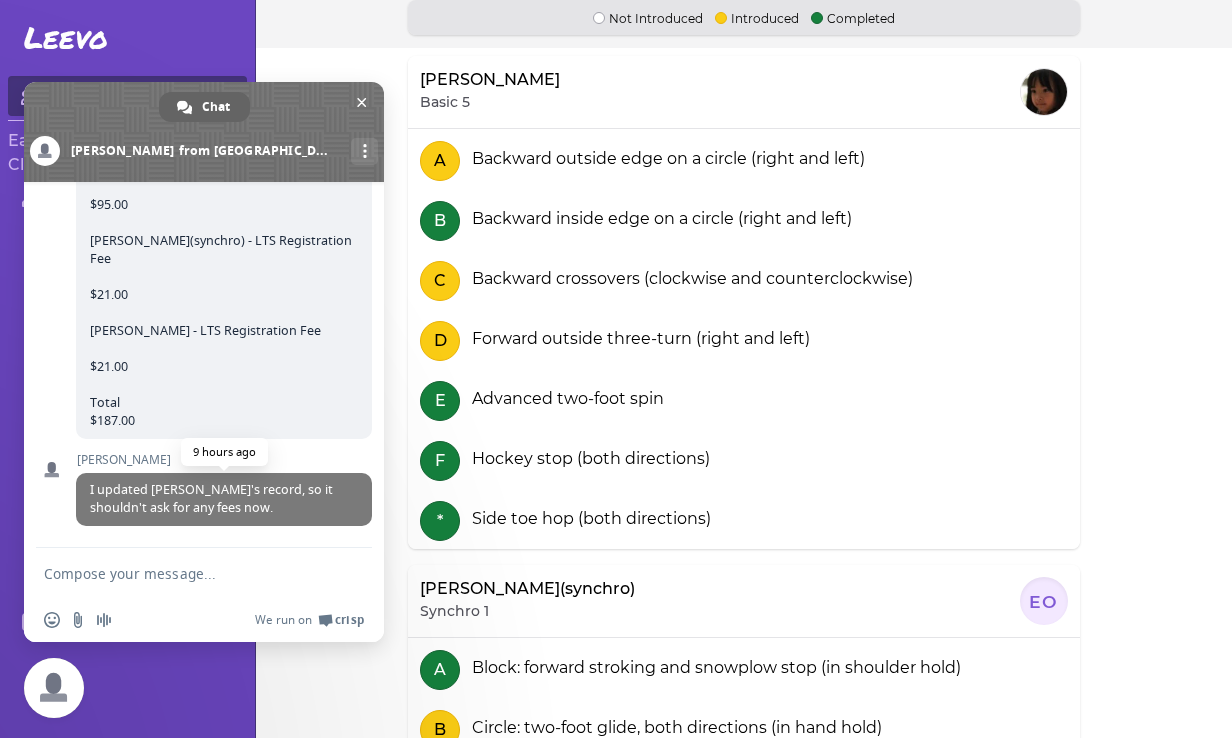 scroll, scrollTop: 4445, scrollLeft: 0, axis: vertical 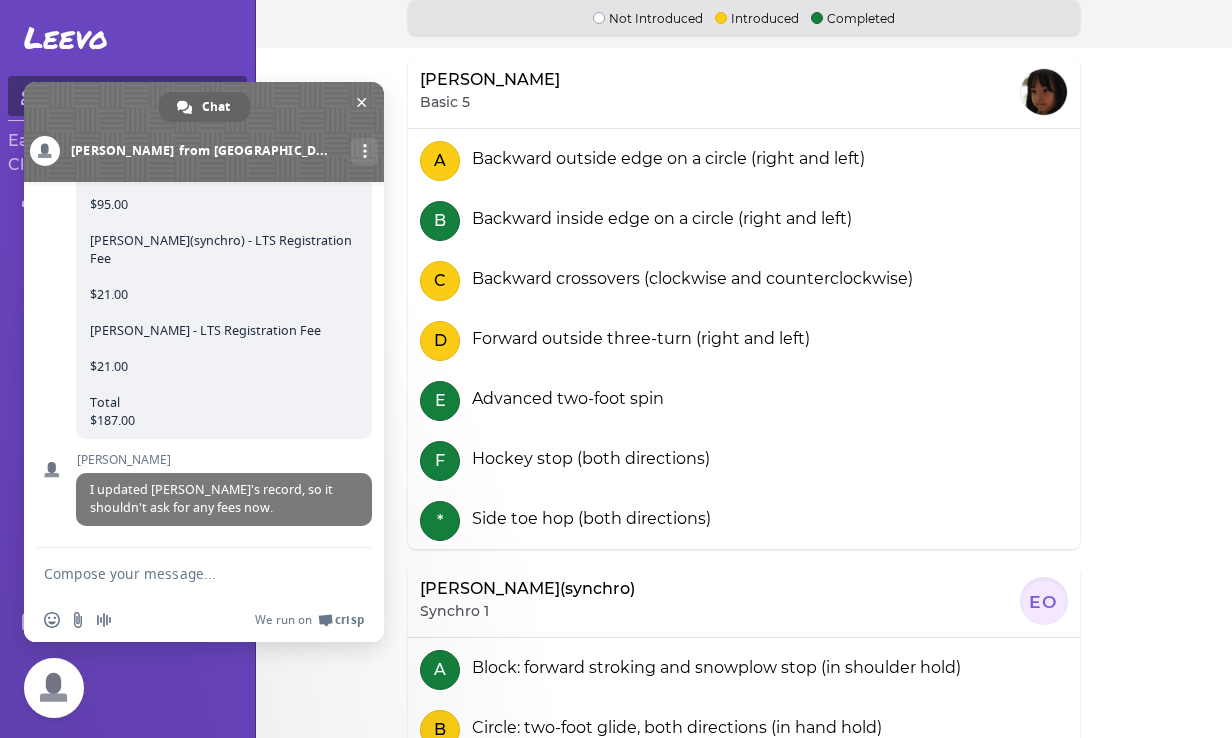 click at bounding box center (184, 573) 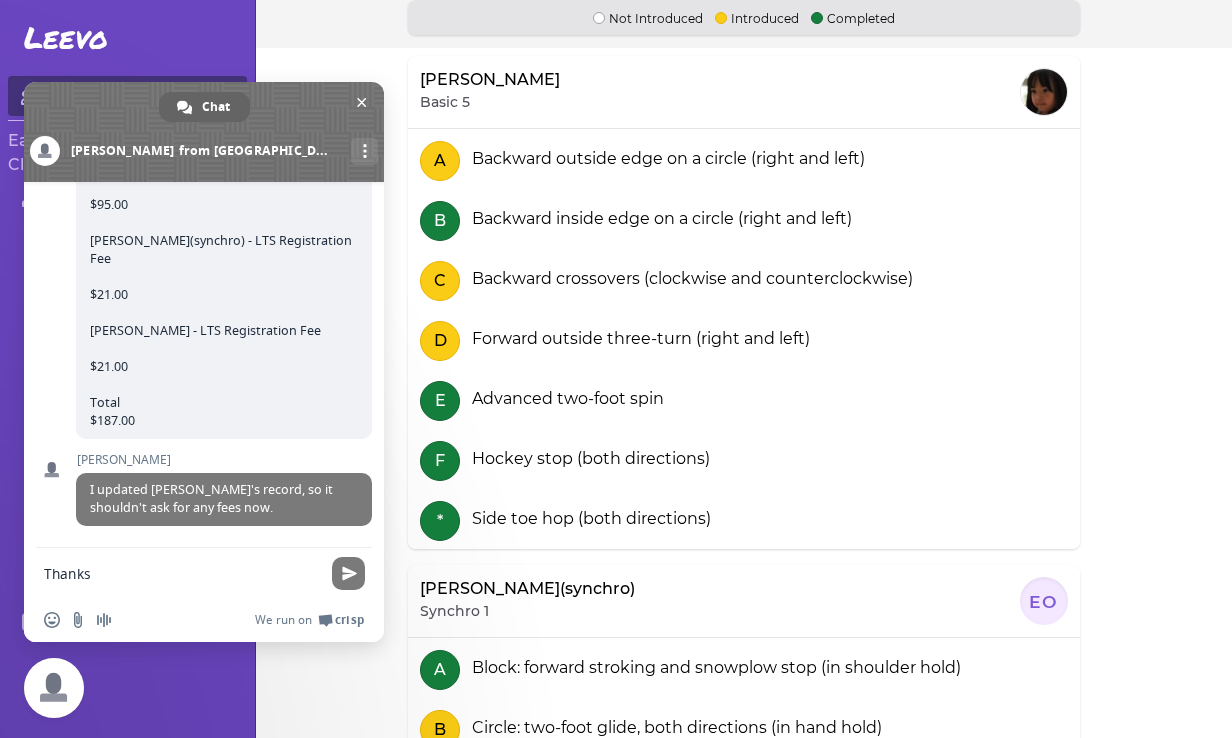 type on "Thanks!" 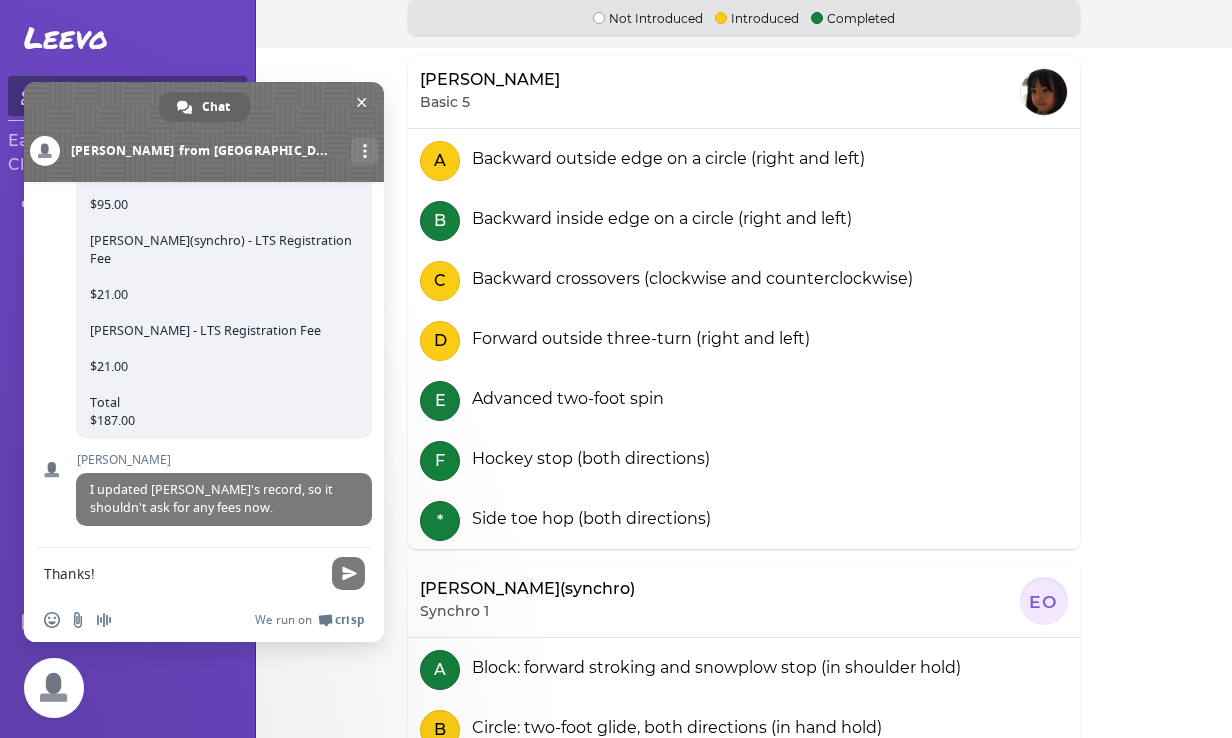 type 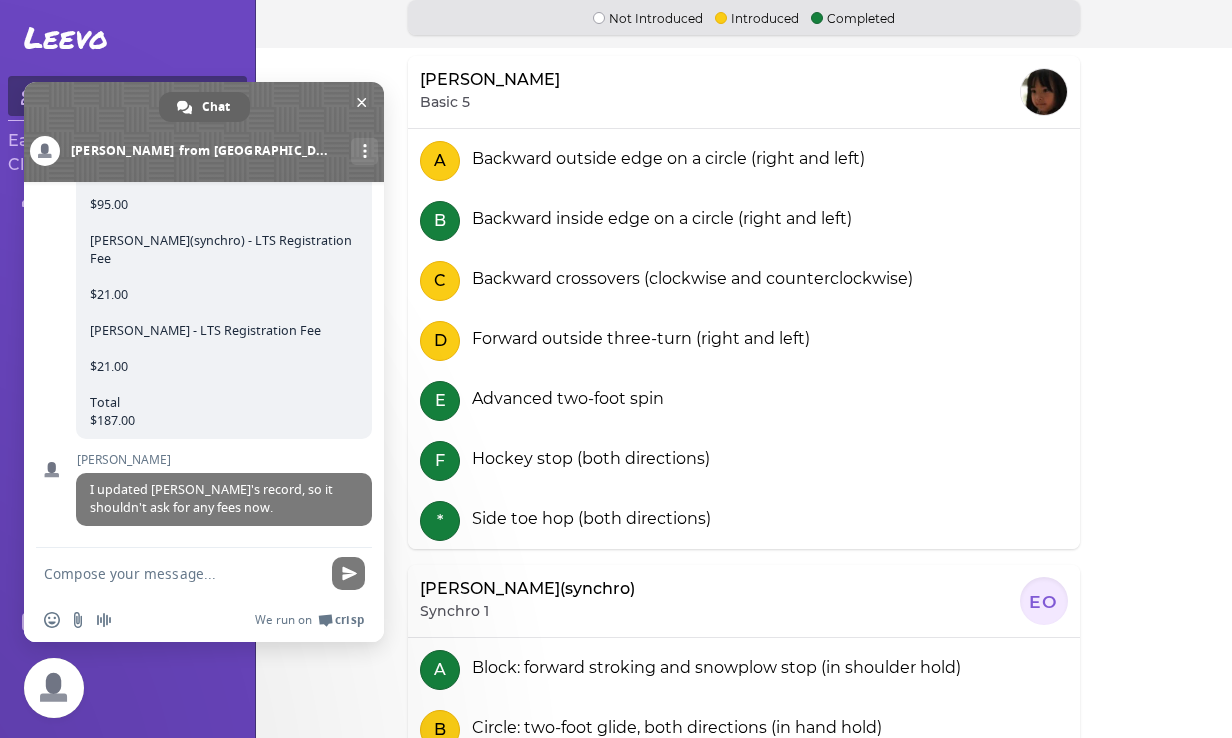 scroll, scrollTop: 4558, scrollLeft: 0, axis: vertical 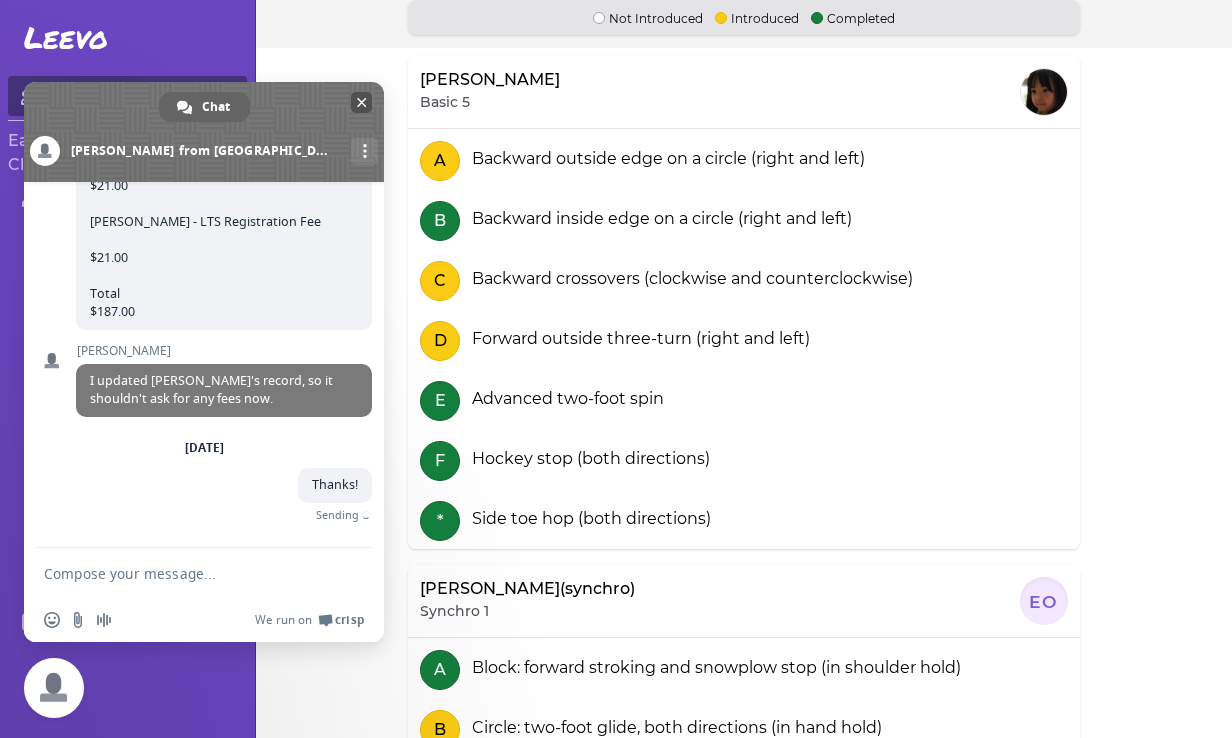click at bounding box center [362, 102] 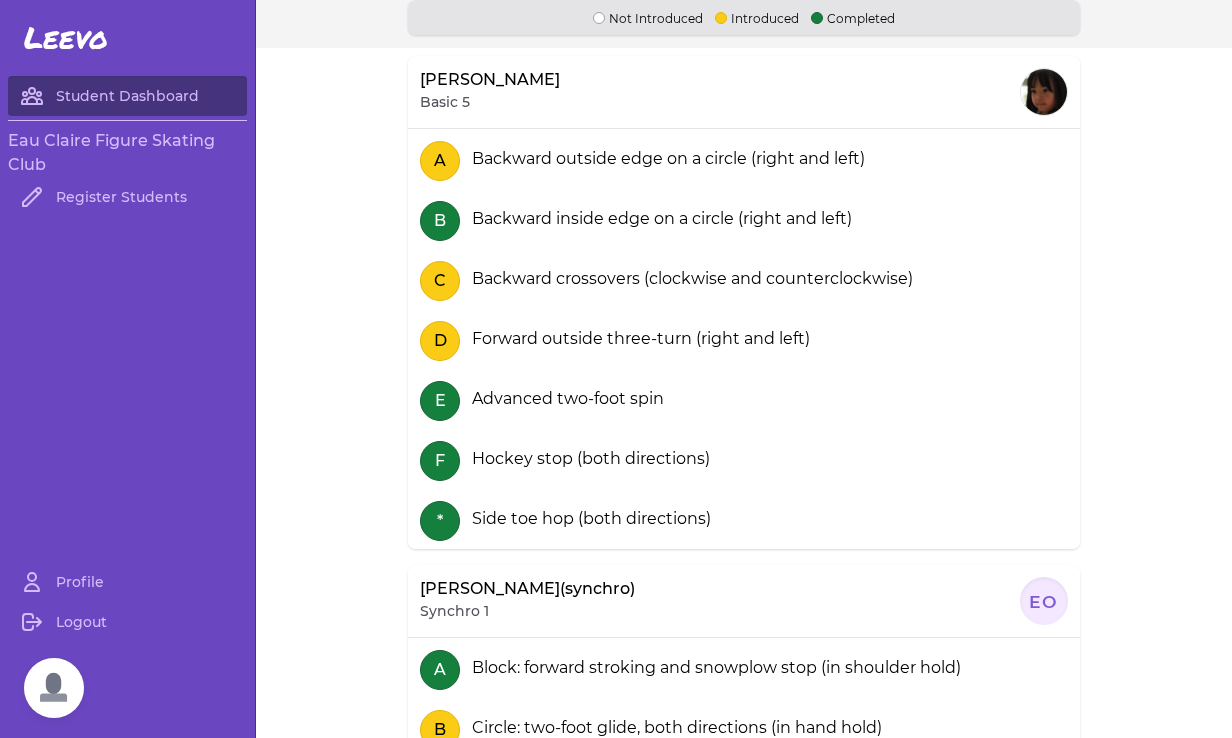 scroll, scrollTop: 4535, scrollLeft: 0, axis: vertical 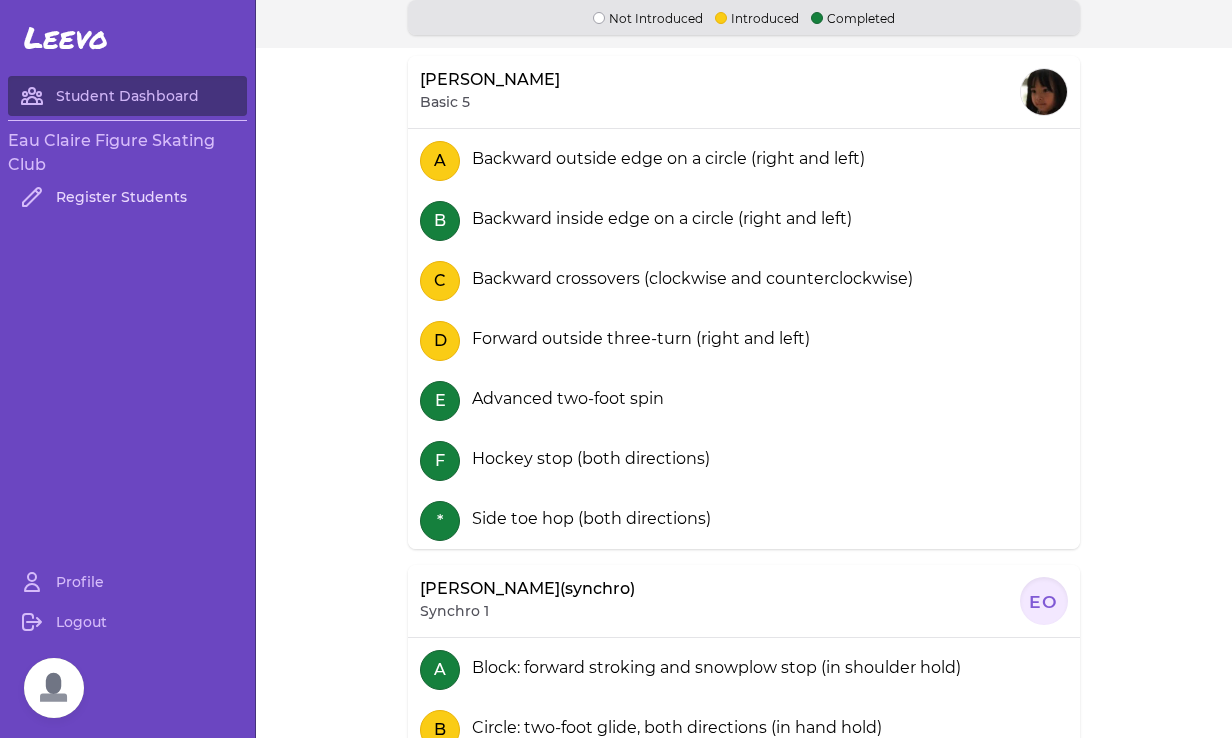 click on "Register Students" at bounding box center [127, 197] 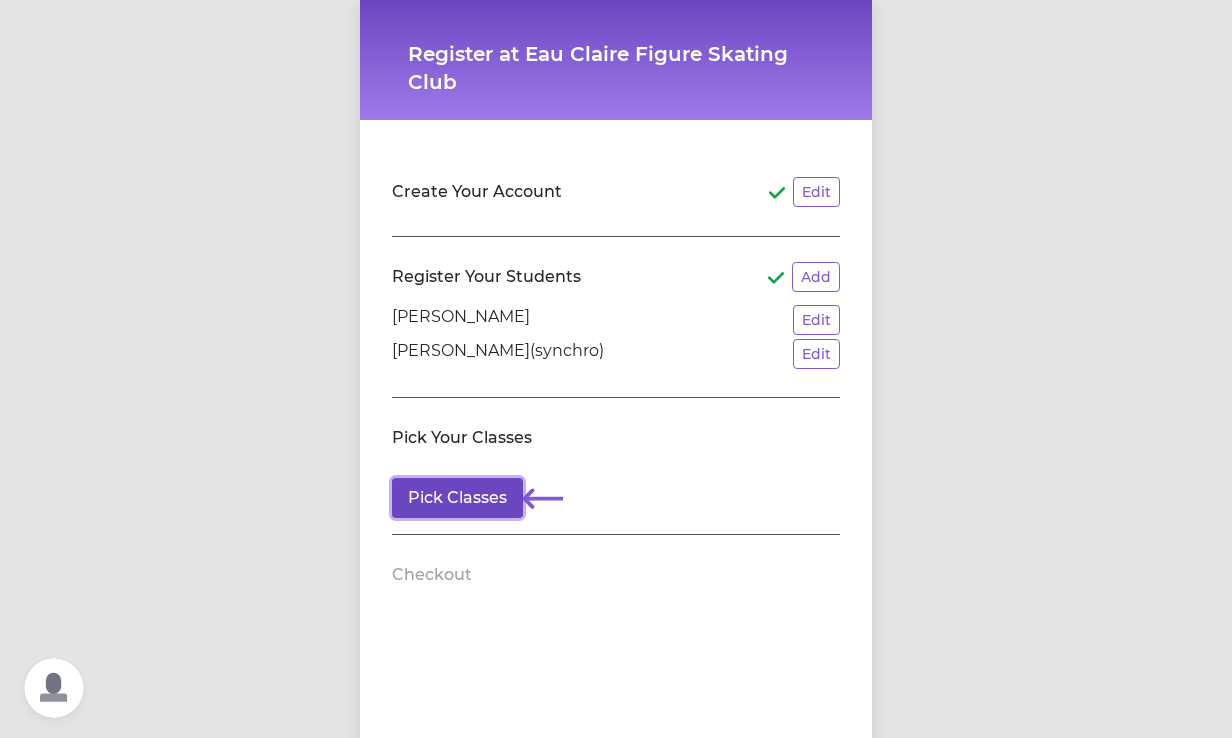 click on "Pick Classes" at bounding box center (457, 498) 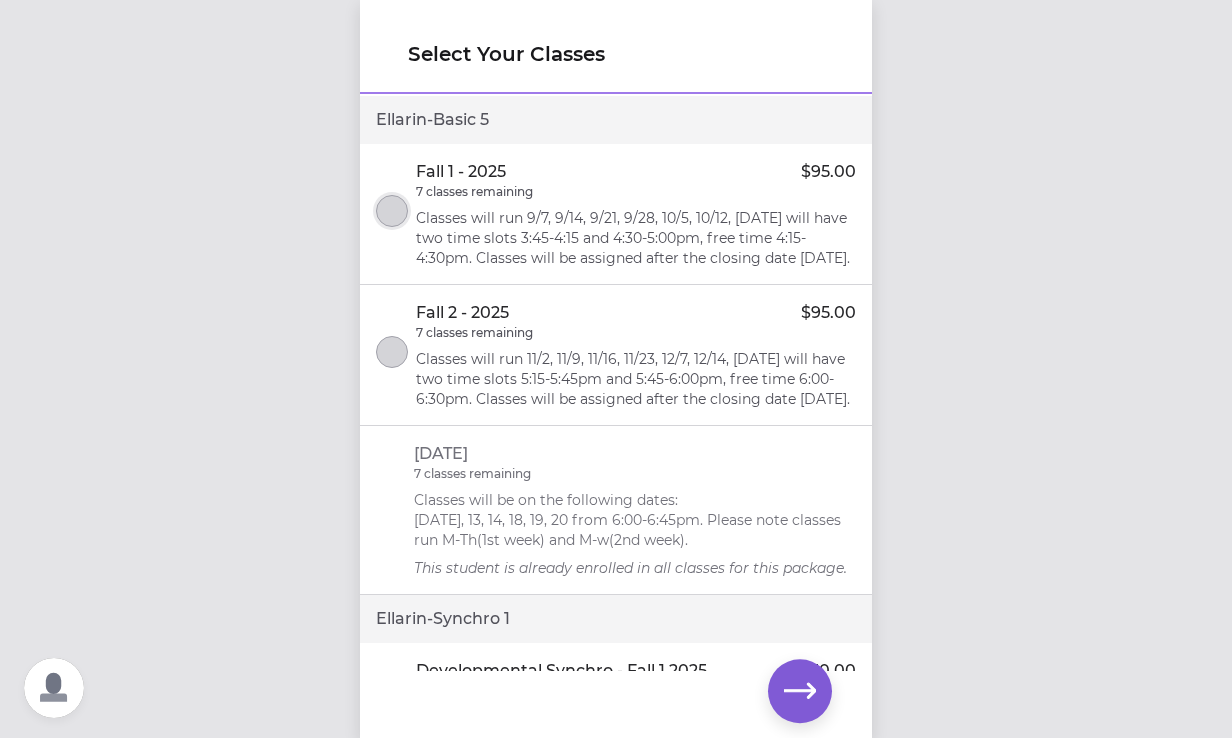 click at bounding box center [392, 211] 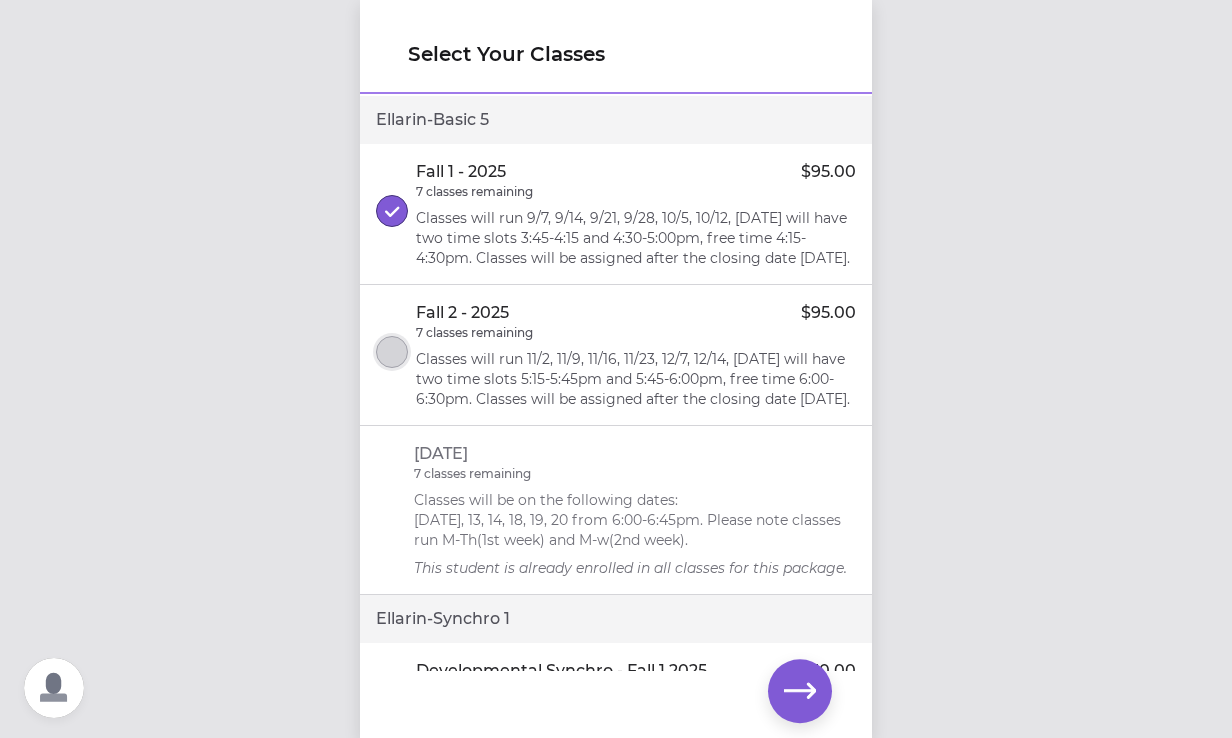 click at bounding box center [392, 352] 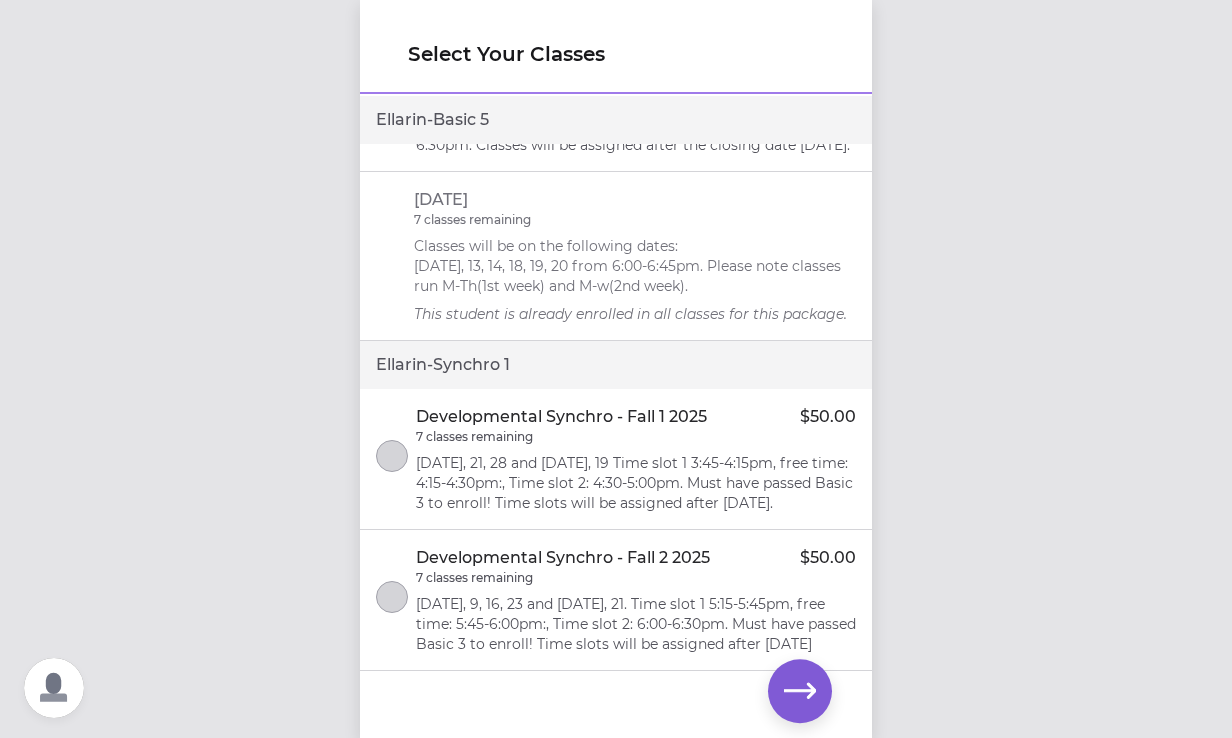 scroll, scrollTop: 314, scrollLeft: 0, axis: vertical 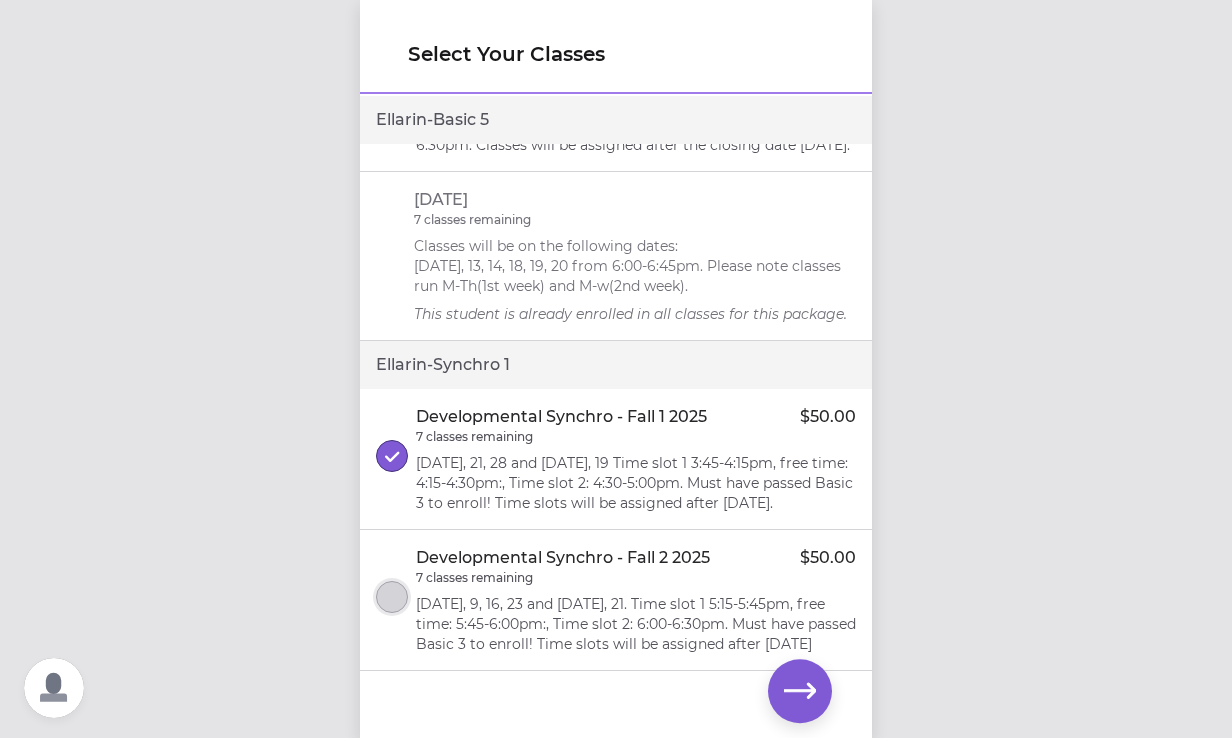 click at bounding box center [392, 597] 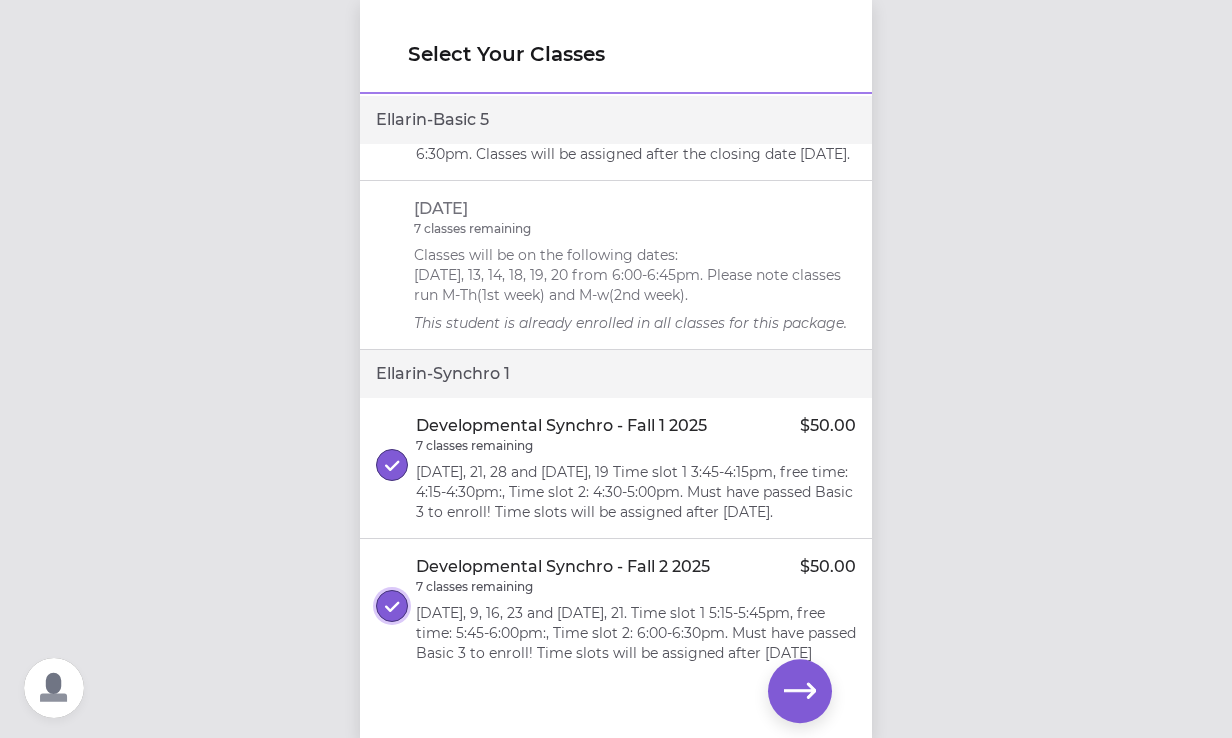 scroll, scrollTop: 314, scrollLeft: 0, axis: vertical 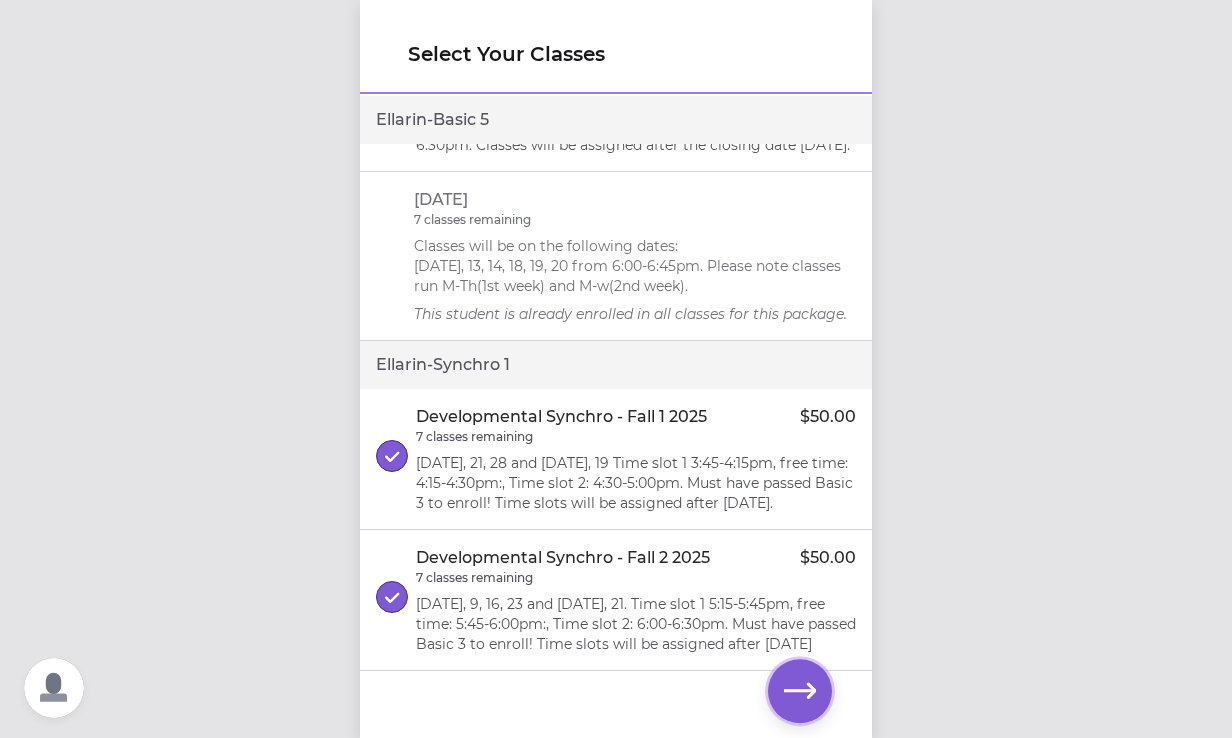 click 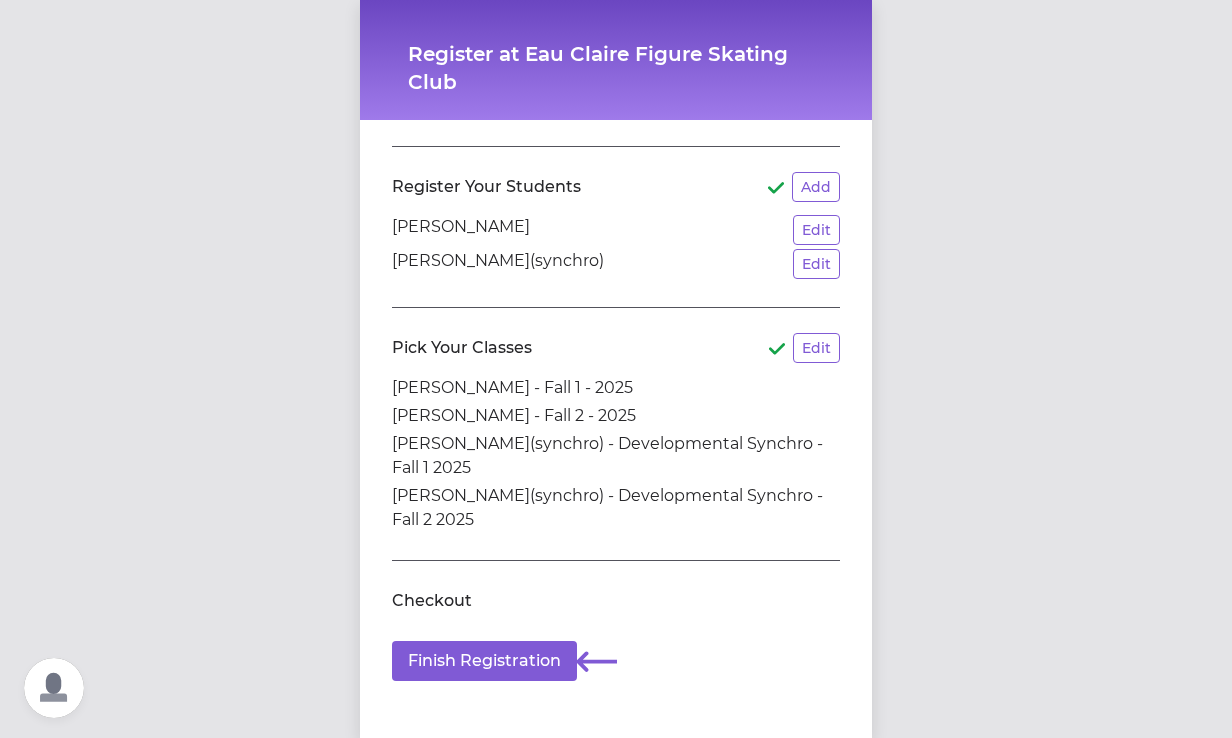 scroll, scrollTop: 108, scrollLeft: 0, axis: vertical 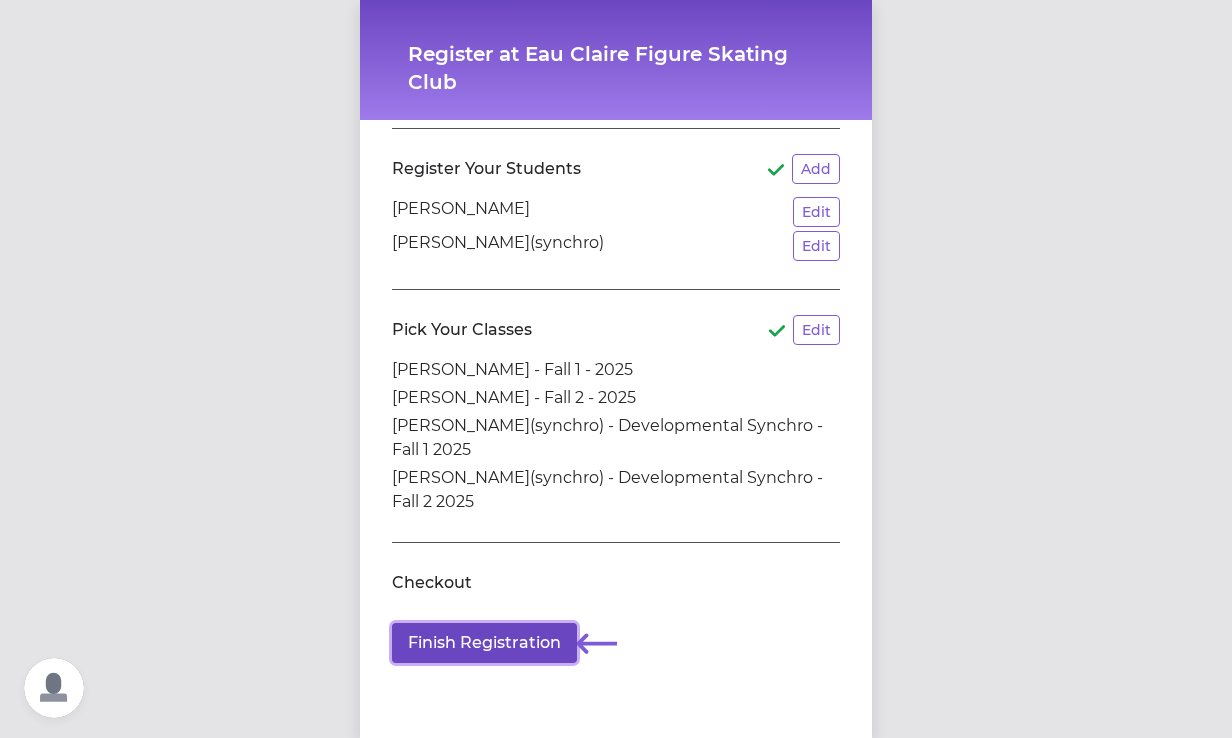 click on "Finish Registration" at bounding box center [484, 643] 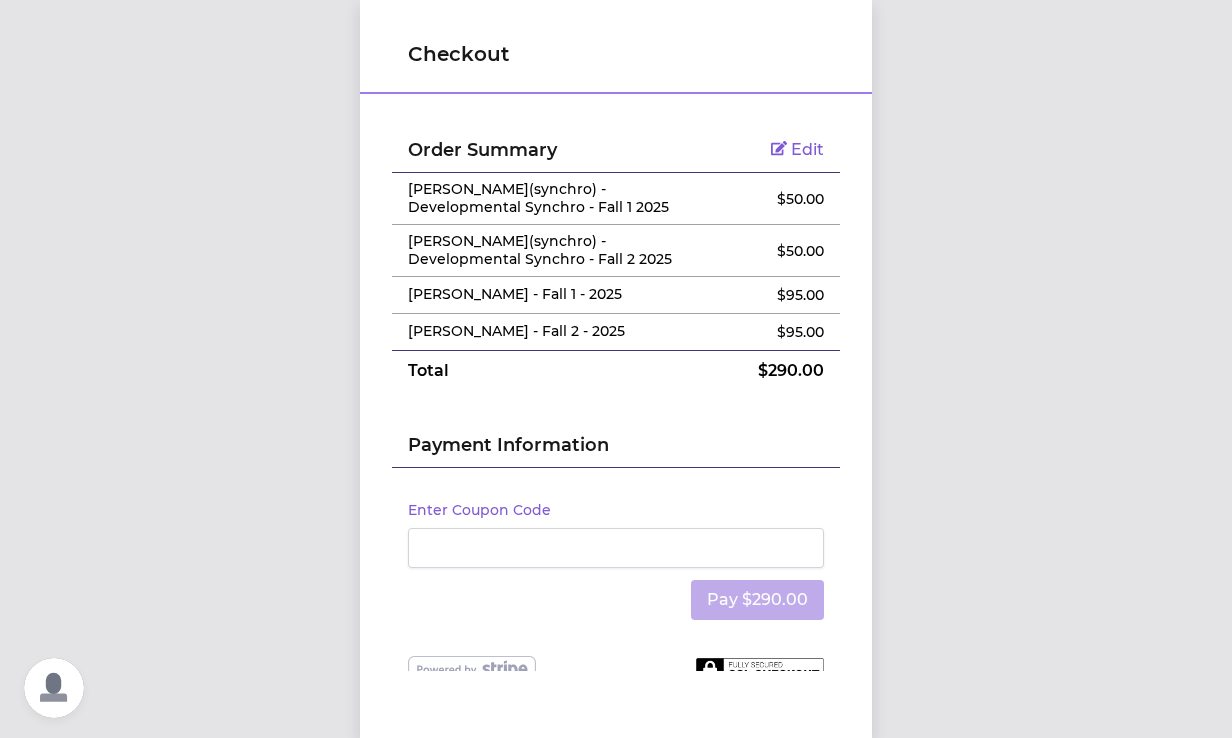click at bounding box center (616, 548) 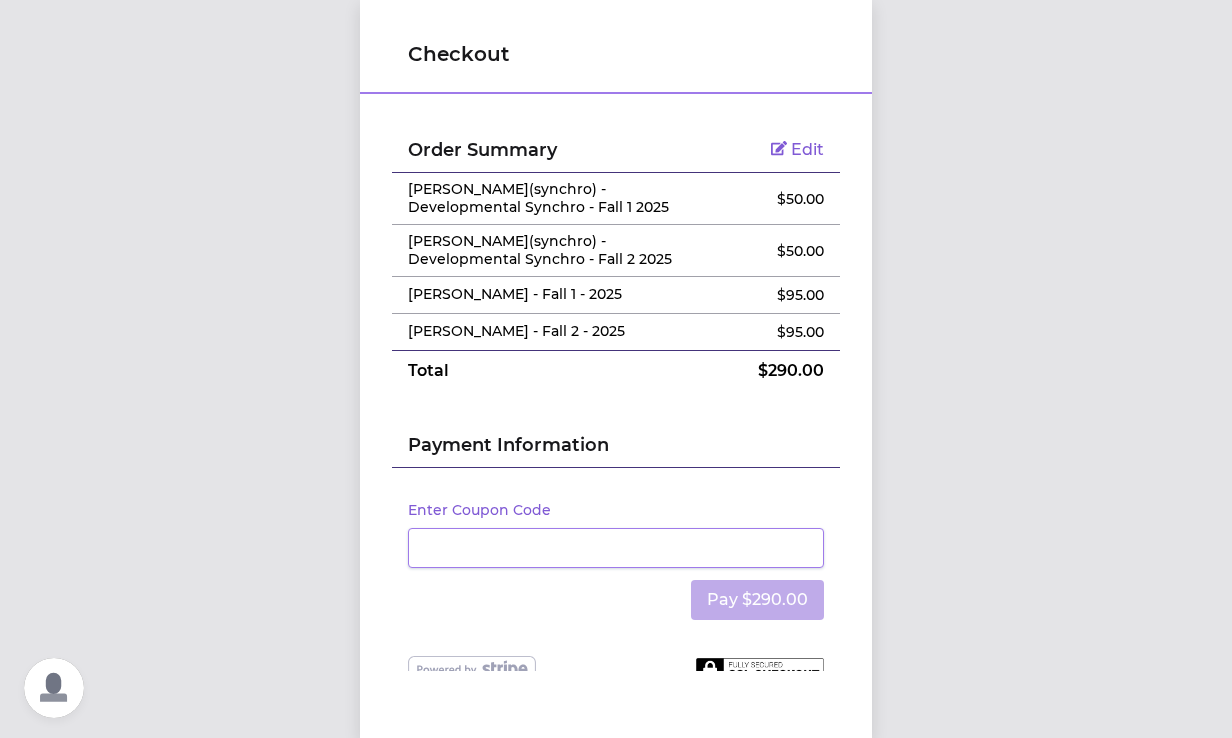 scroll, scrollTop: 29, scrollLeft: 0, axis: vertical 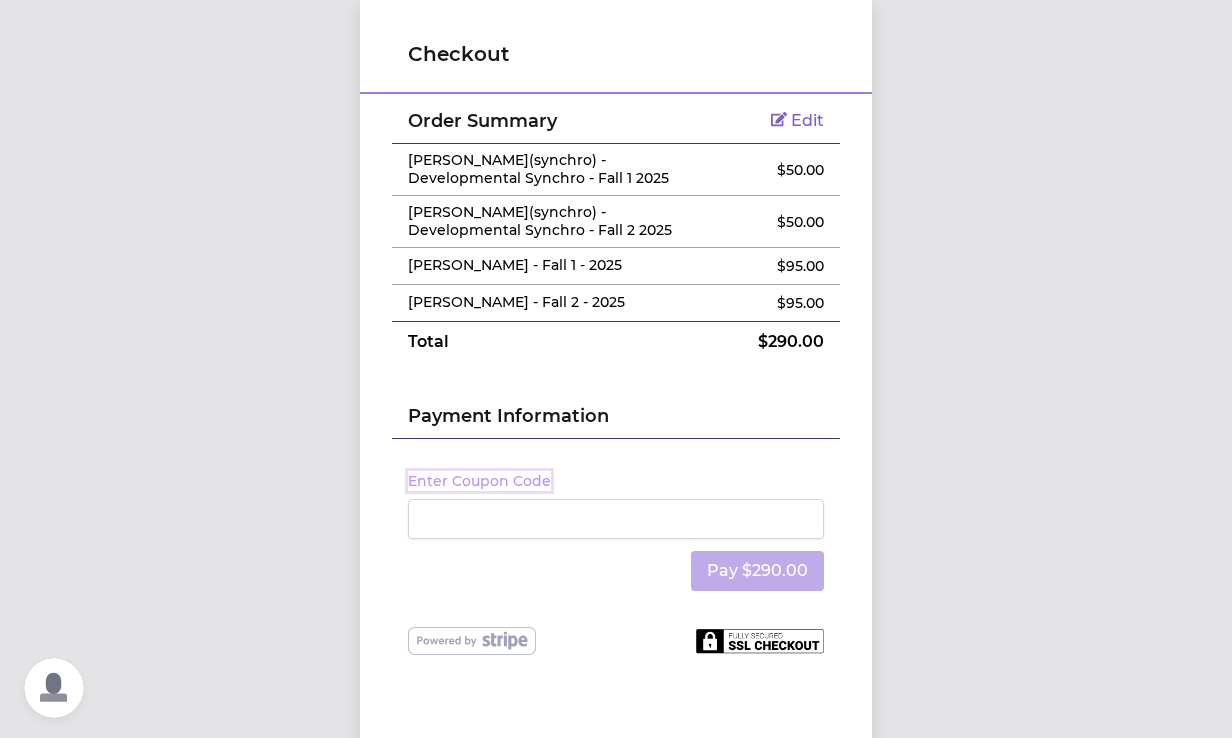 click on "Enter Coupon Code" at bounding box center (479, 481) 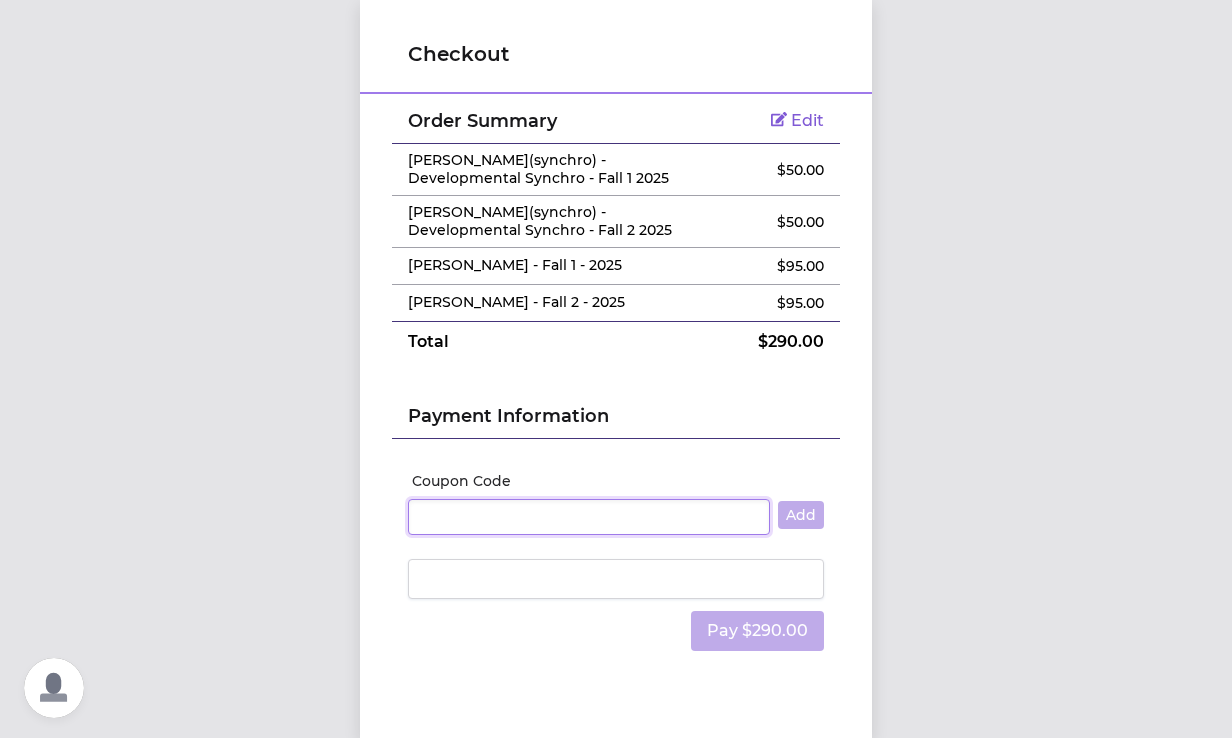 click on "Coupon Code" at bounding box center (589, 517) 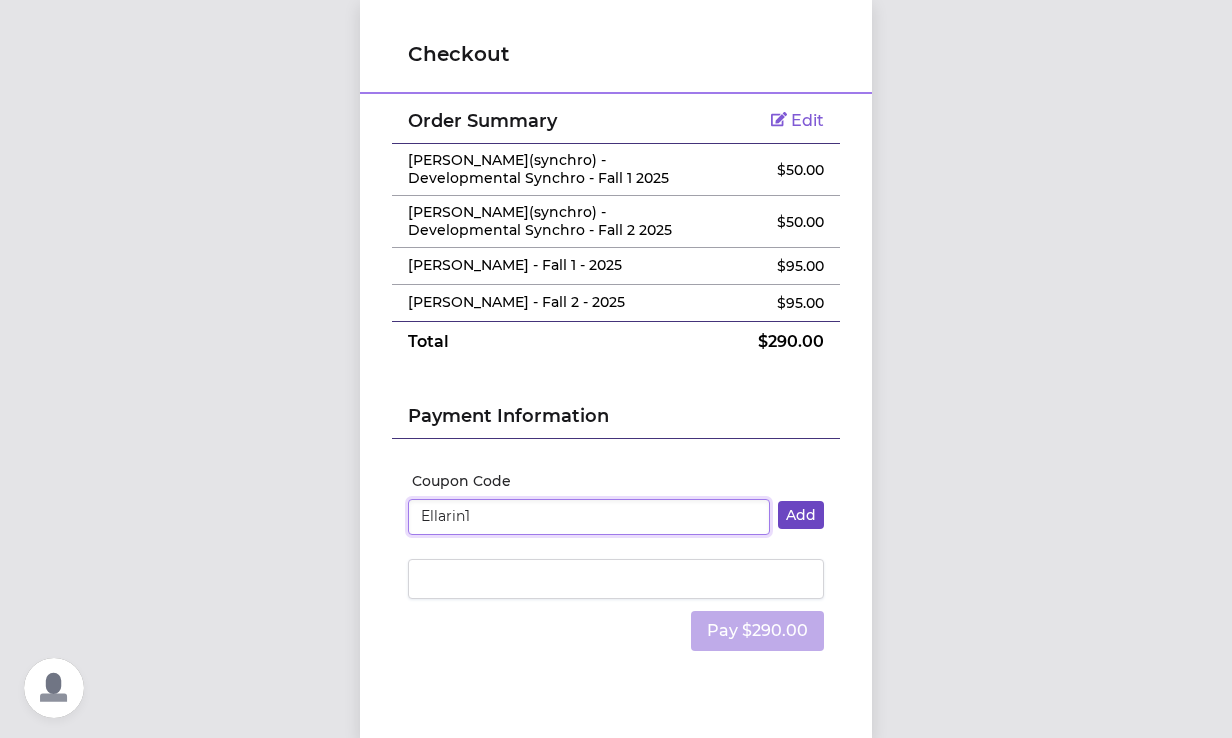 type on "Ellarin1" 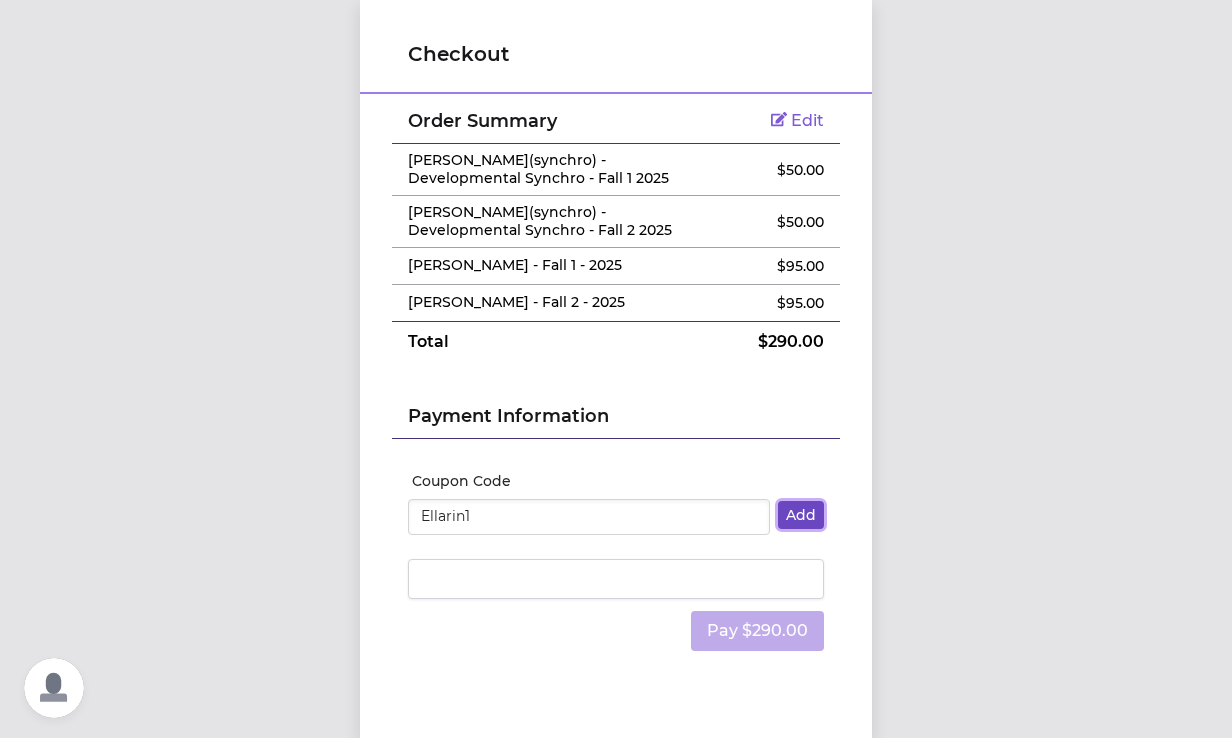 click on "Add" at bounding box center (801, 515) 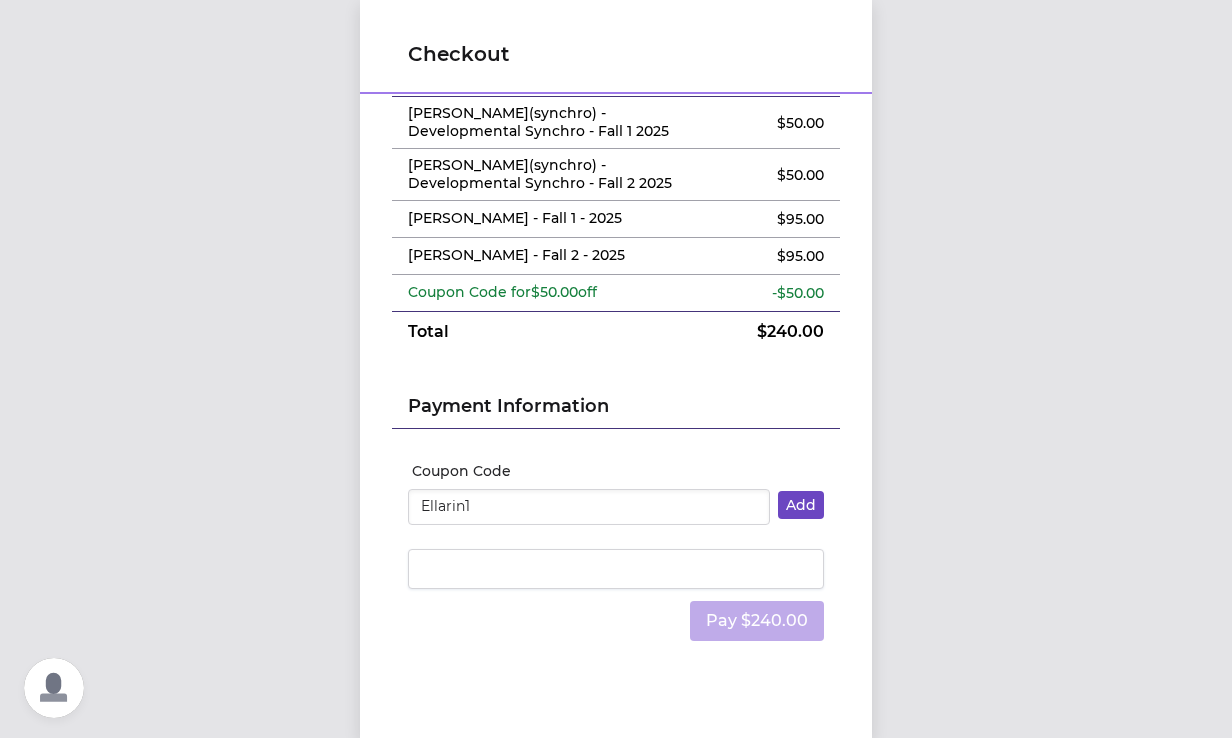 scroll, scrollTop: 80, scrollLeft: 0, axis: vertical 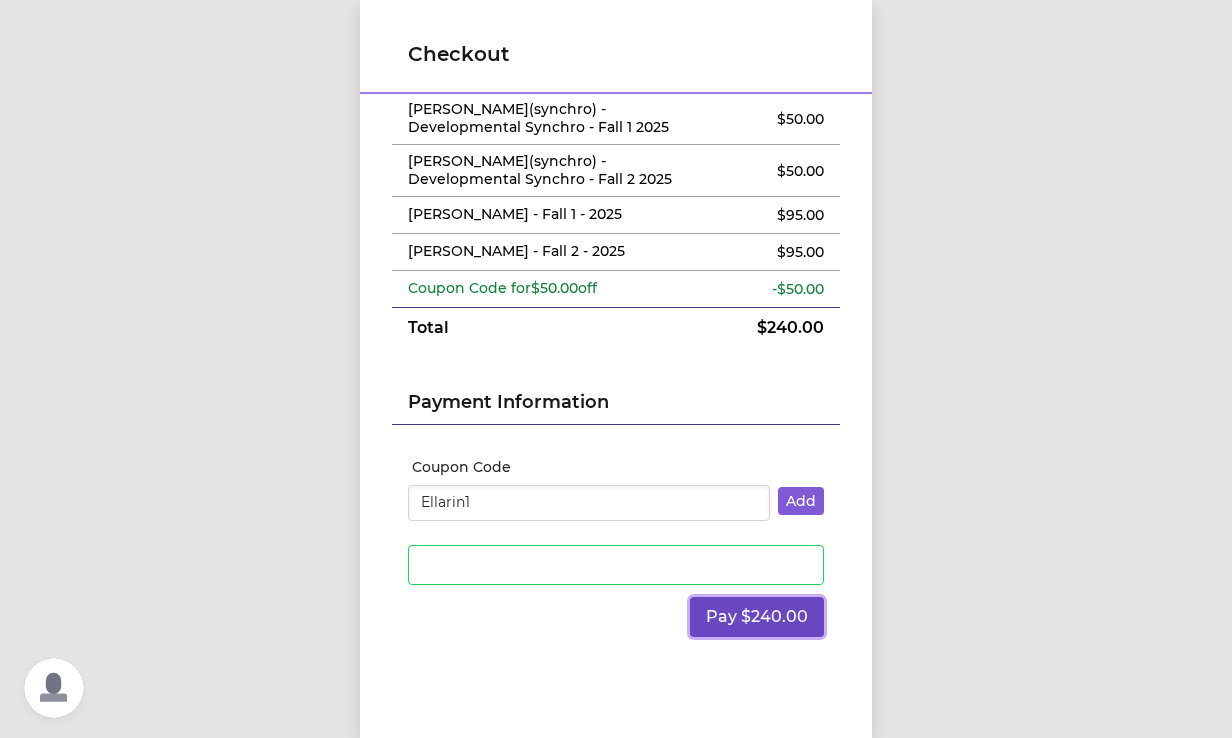 click on "Pay $240.00" at bounding box center [757, 617] 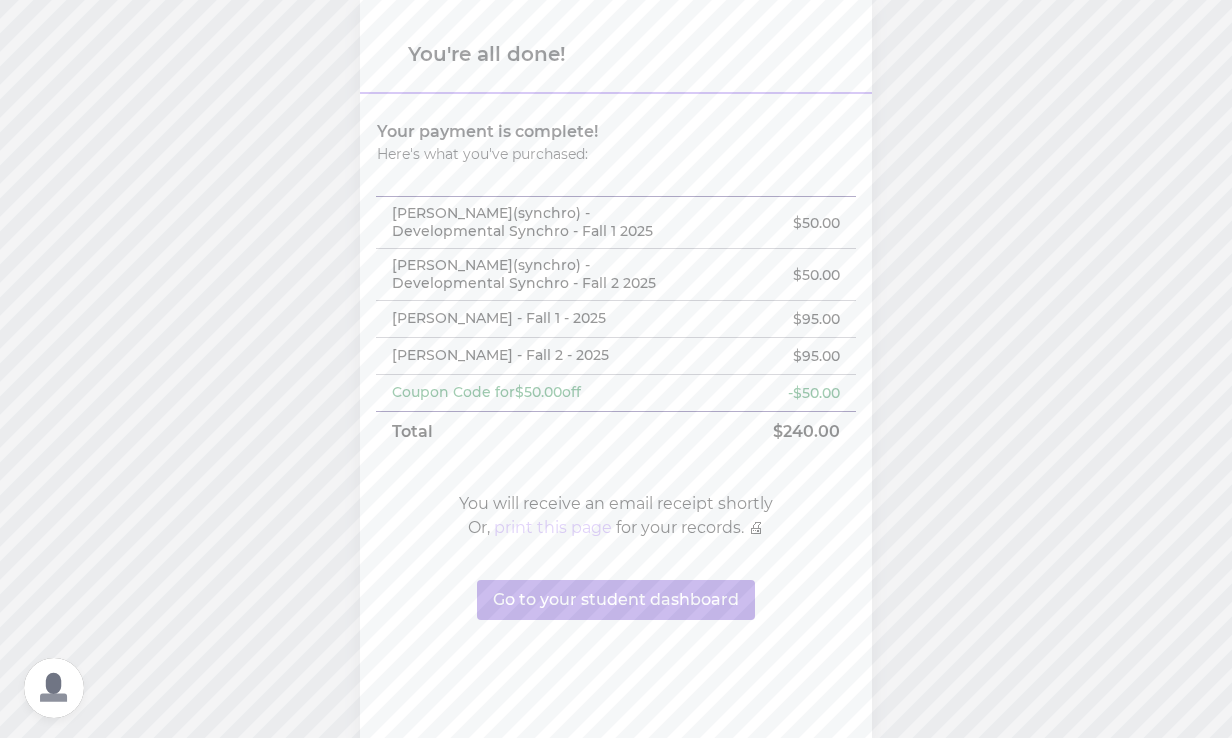 click on "print this page" at bounding box center [553, 528] 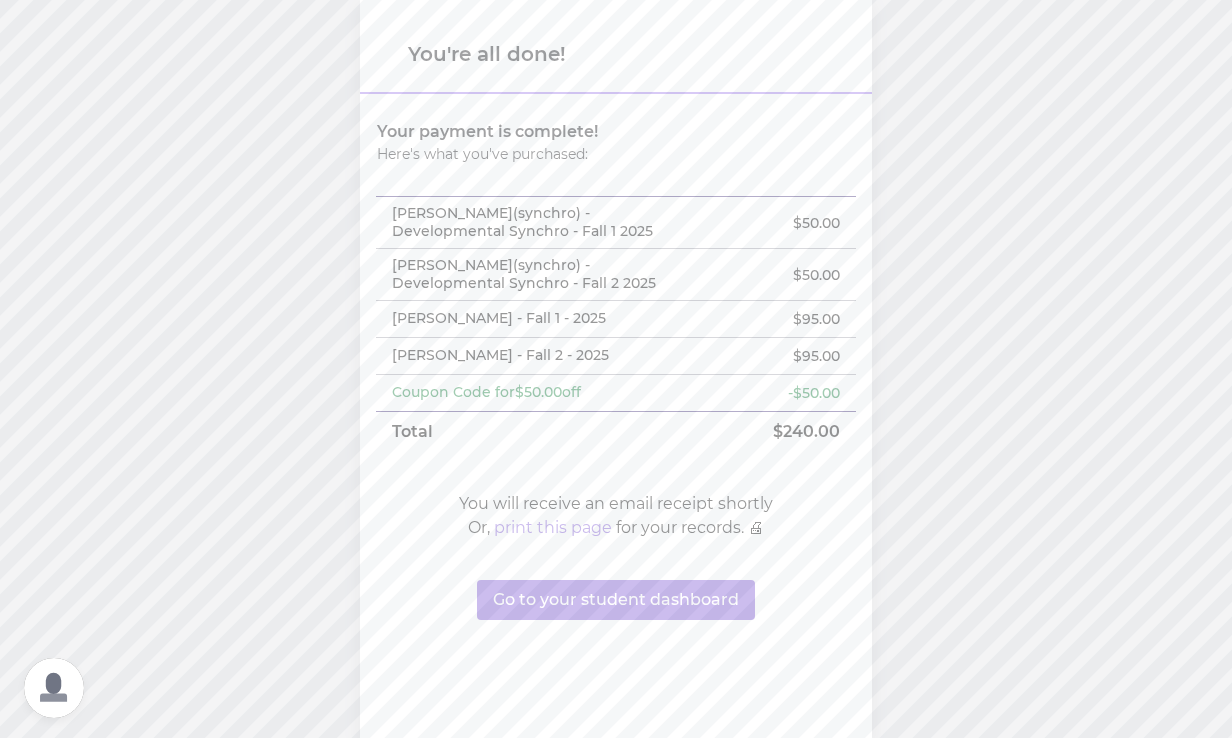 click on "You're all done! Your payment is complete! Here's what you've purchased: [PERSON_NAME](synchro) - Developmental Synchro - Fall 1 2025 $ 50.00 [PERSON_NAME](synchro) - Developmental Synchro - Fall 2 2025 $ 50.00 [PERSON_NAME]-[PERSON_NAME] - Fall 1 - 2025 $ 95.00 [PERSON_NAME]-[PERSON_NAME] - Fall 2 - 2025 $ 95.00 Coupon Code for  $50.00  off -$ 50.00 Total $ 240.00 You will receive an email receipt shortly Or,   print this page   for your records. 🖨 Go to your student dashboard" at bounding box center (616, 369) 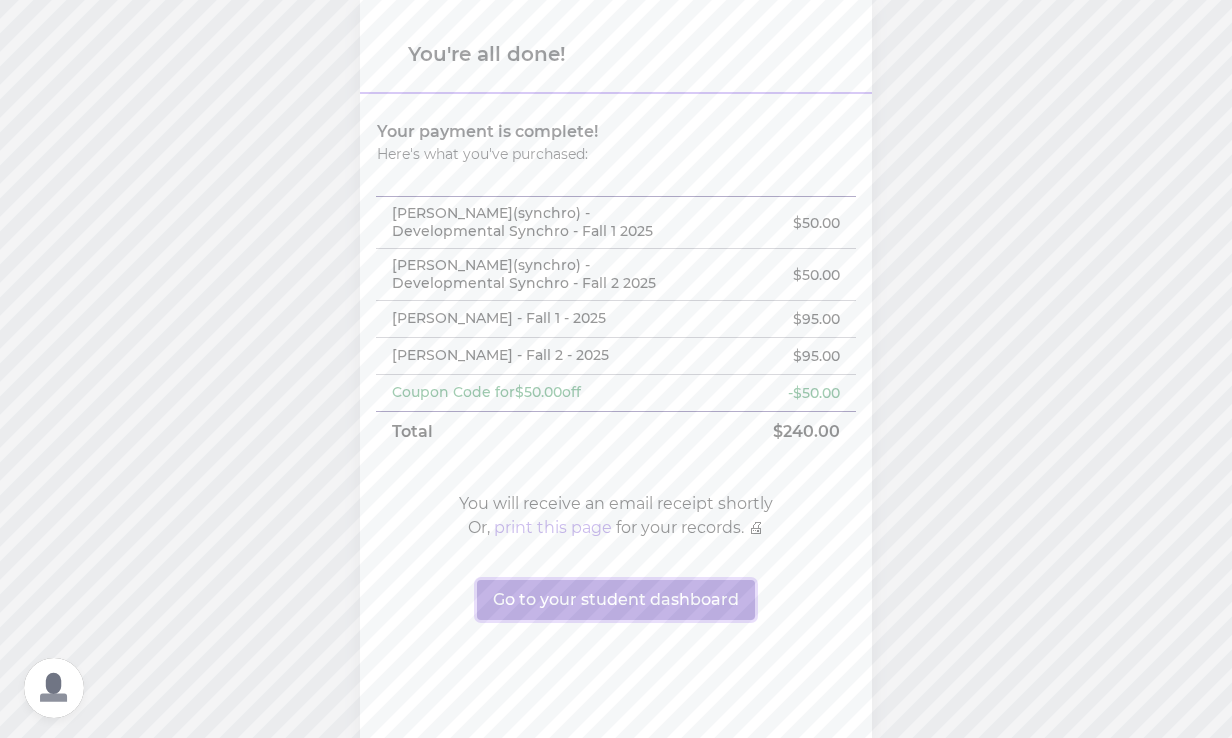 click on "Go to your student dashboard" at bounding box center (616, 600) 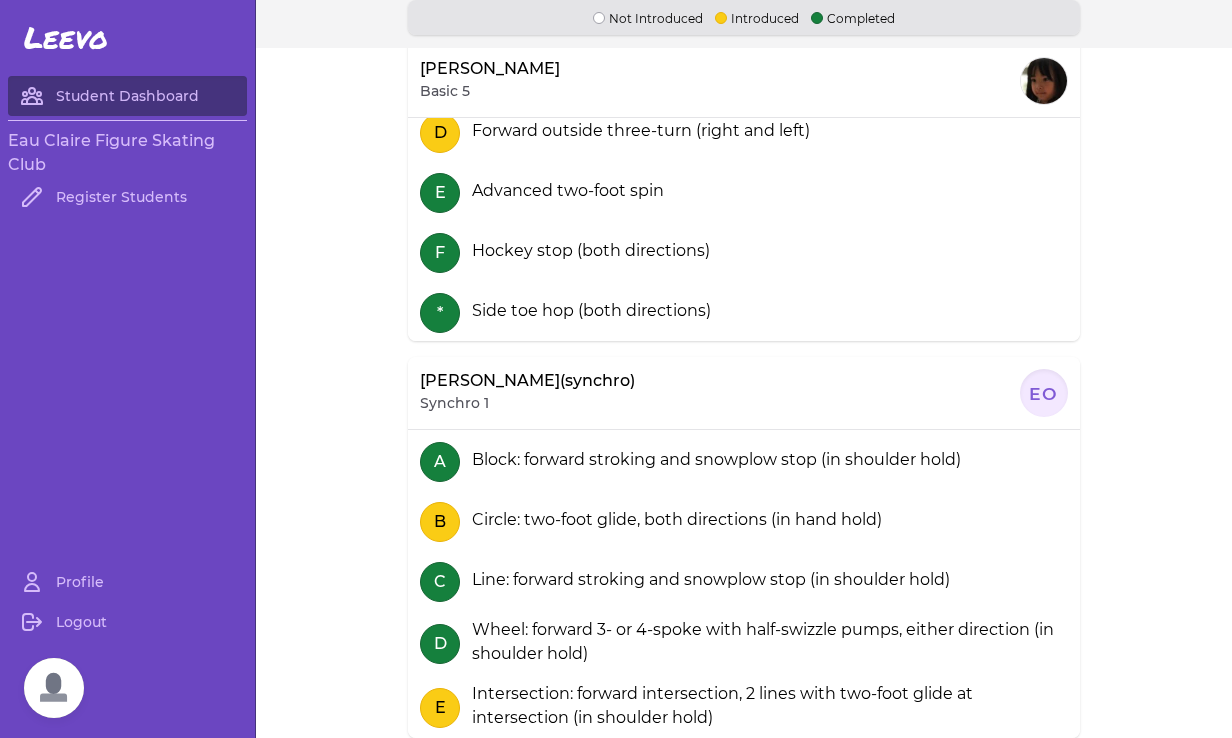scroll, scrollTop: 0, scrollLeft: 0, axis: both 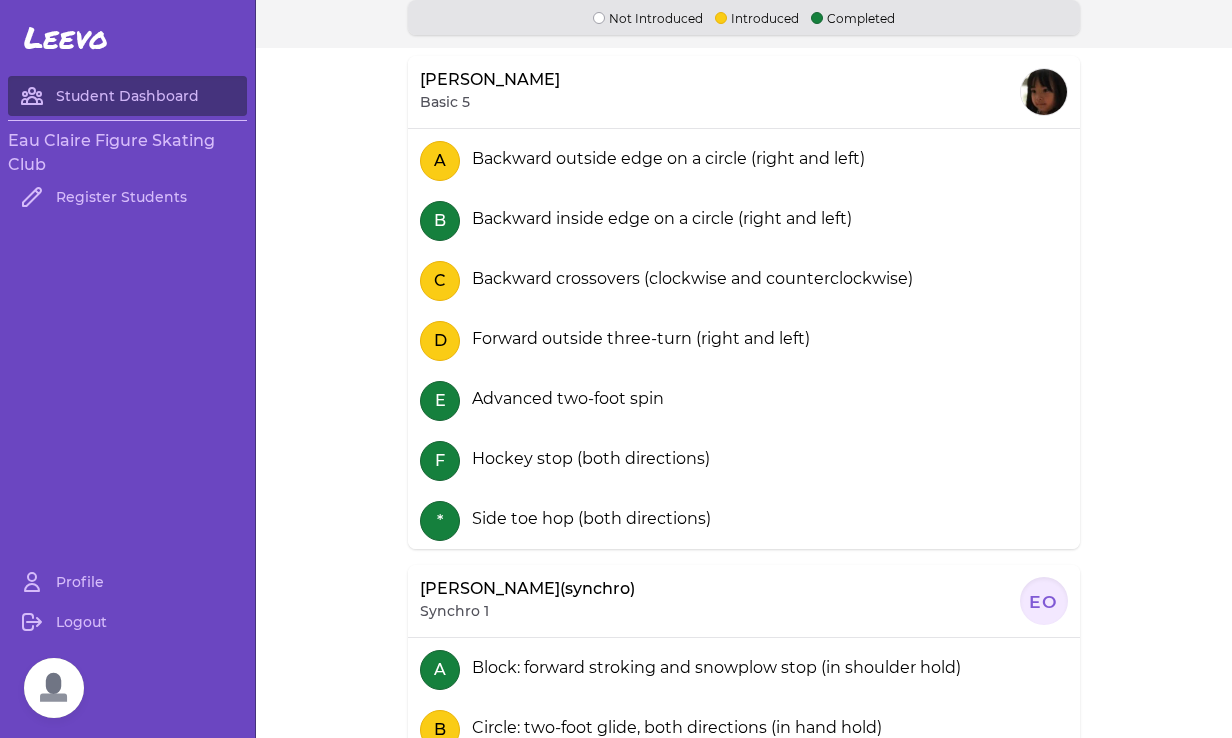 click at bounding box center (54, 688) 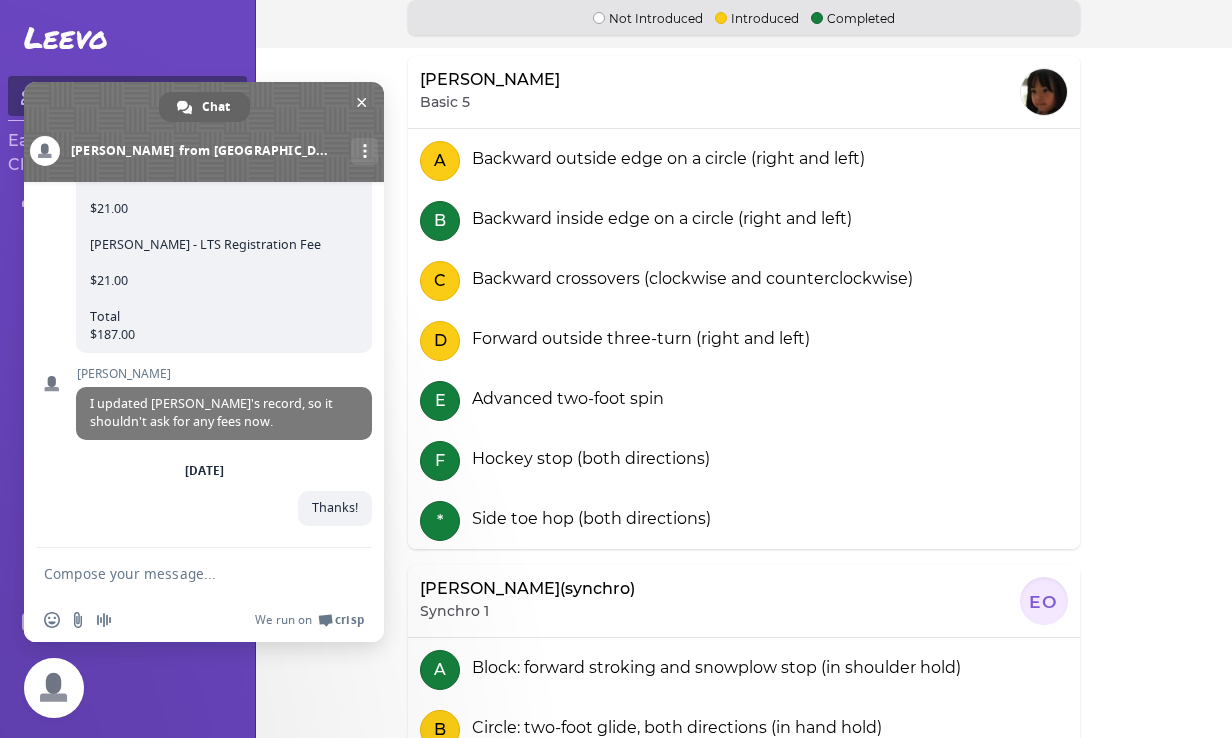 click at bounding box center (184, 573) 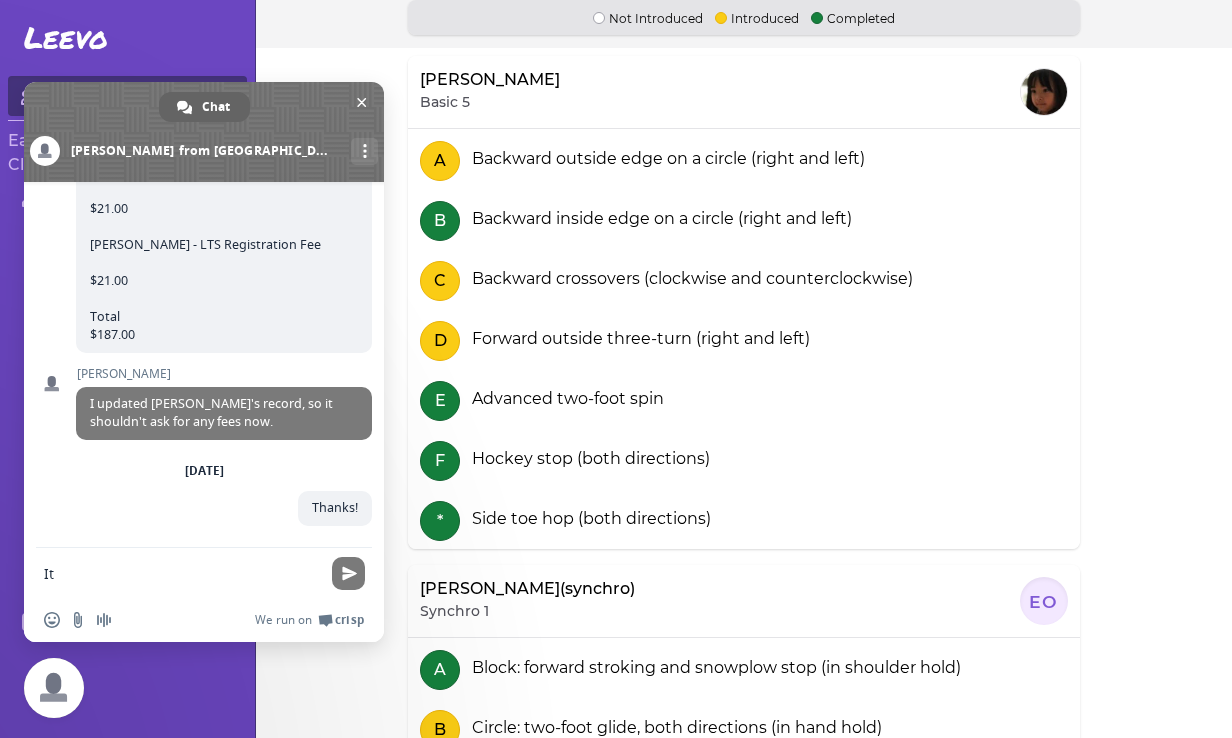 type on "I" 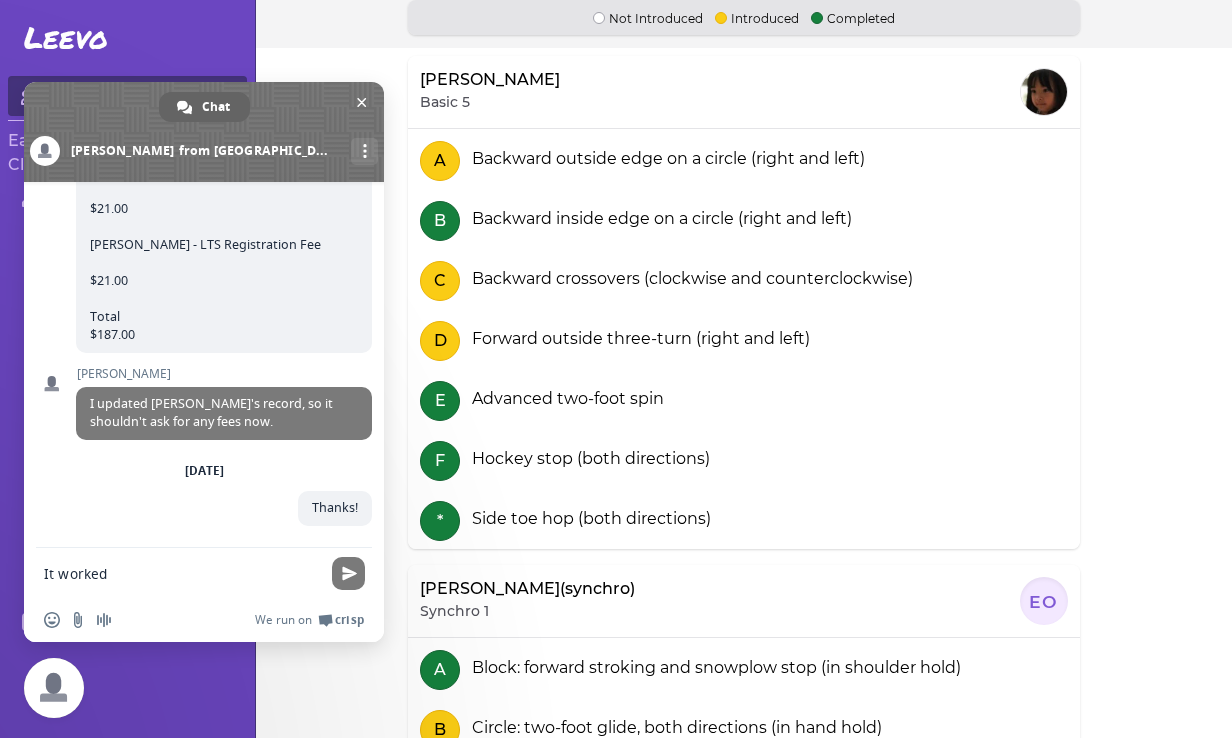 type on "It worked!" 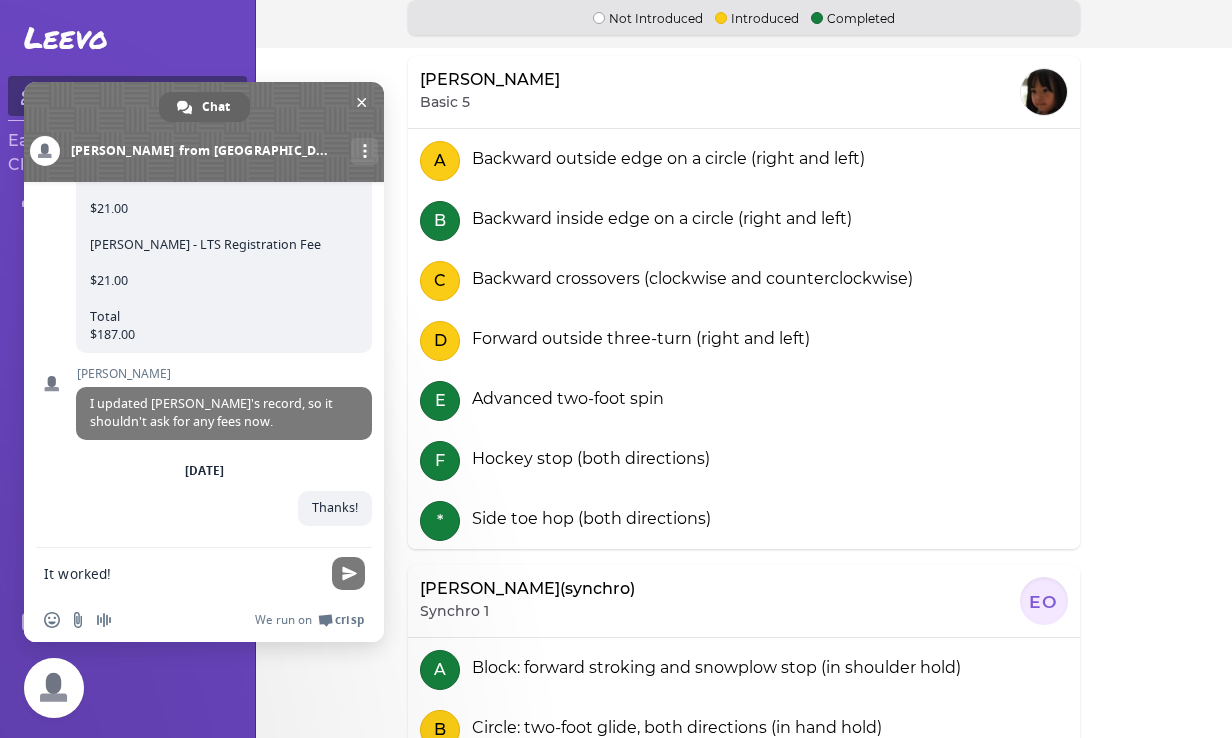 type 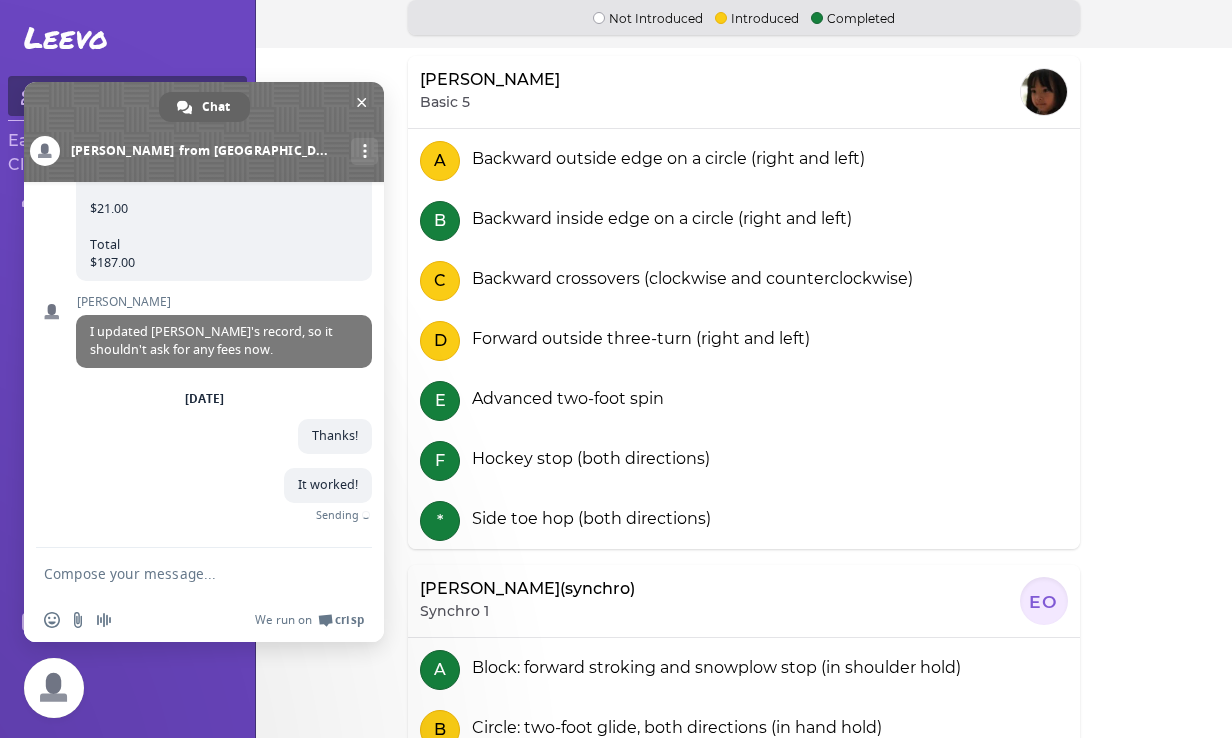 scroll, scrollTop: 4576, scrollLeft: 0, axis: vertical 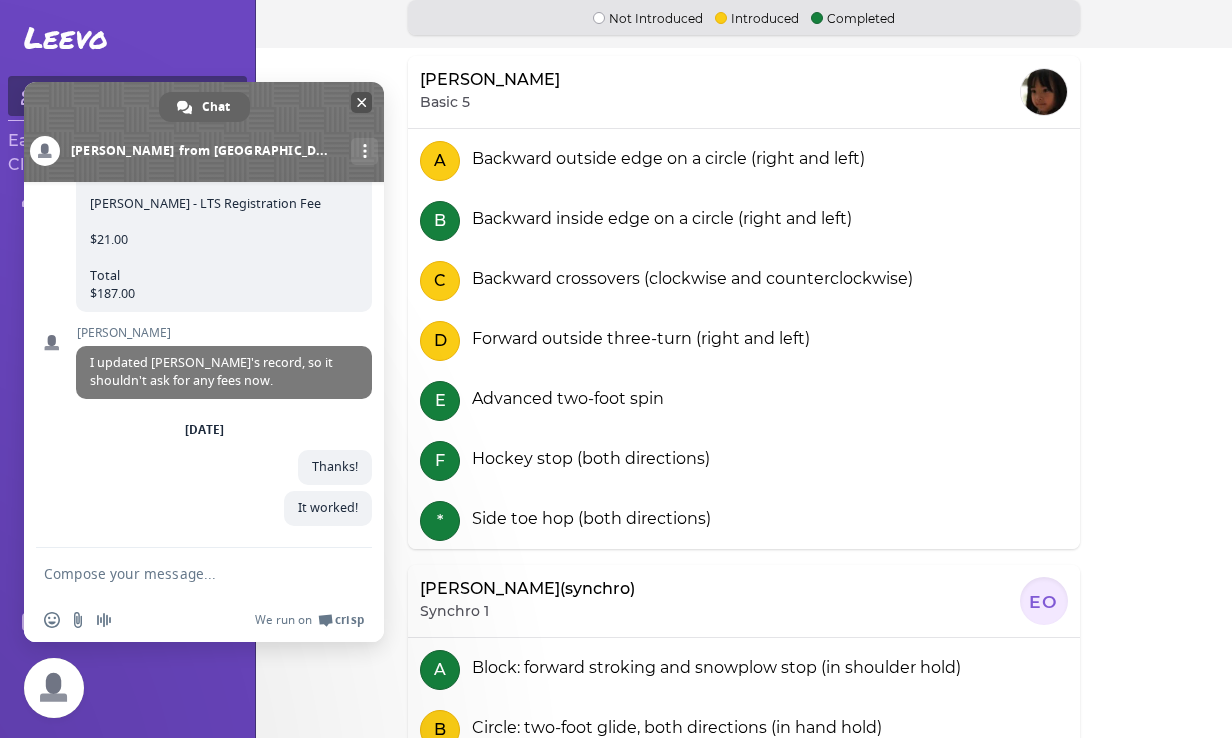 click at bounding box center (362, 102) 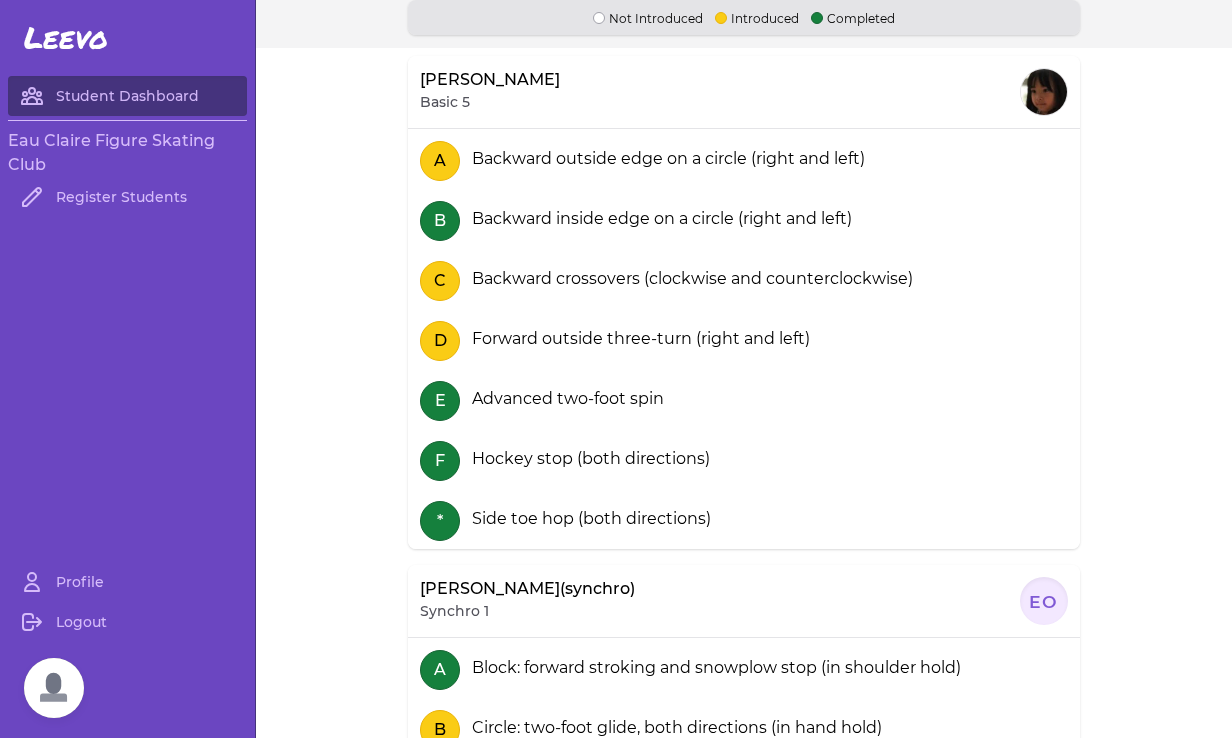 click on "[PERSON_NAME] Basic 5" at bounding box center [744, 92] 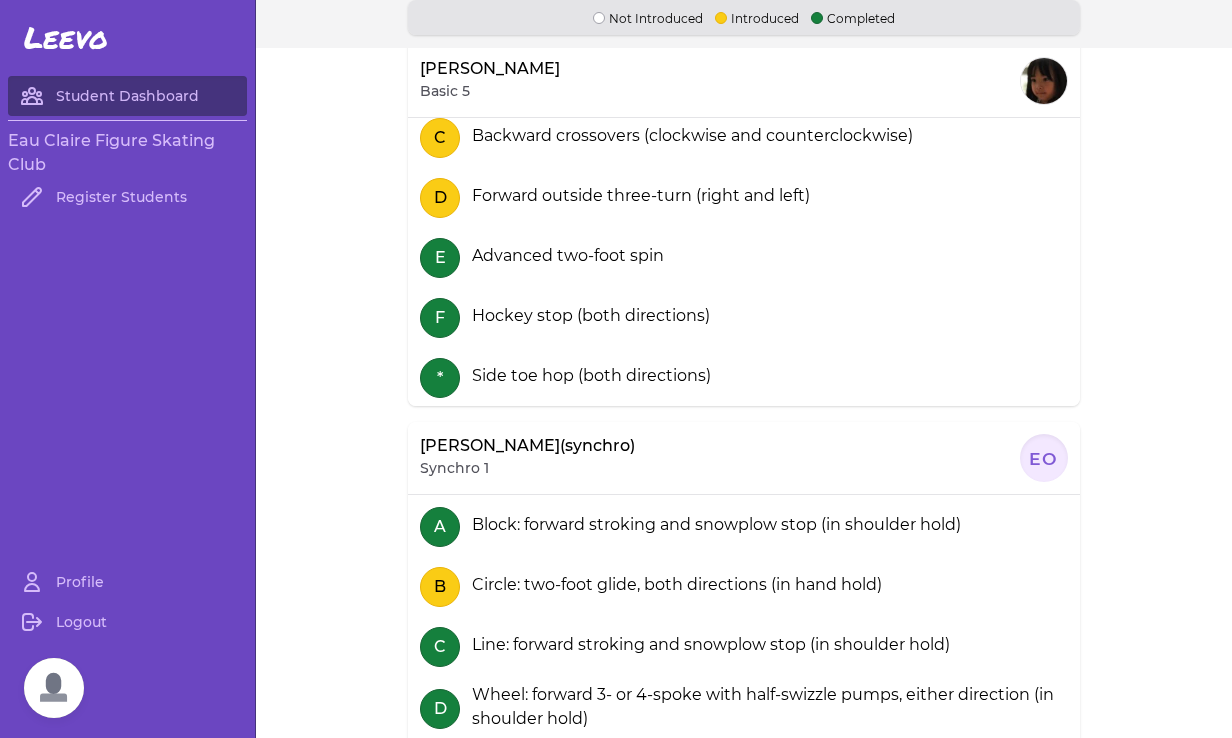 scroll, scrollTop: 208, scrollLeft: 0, axis: vertical 